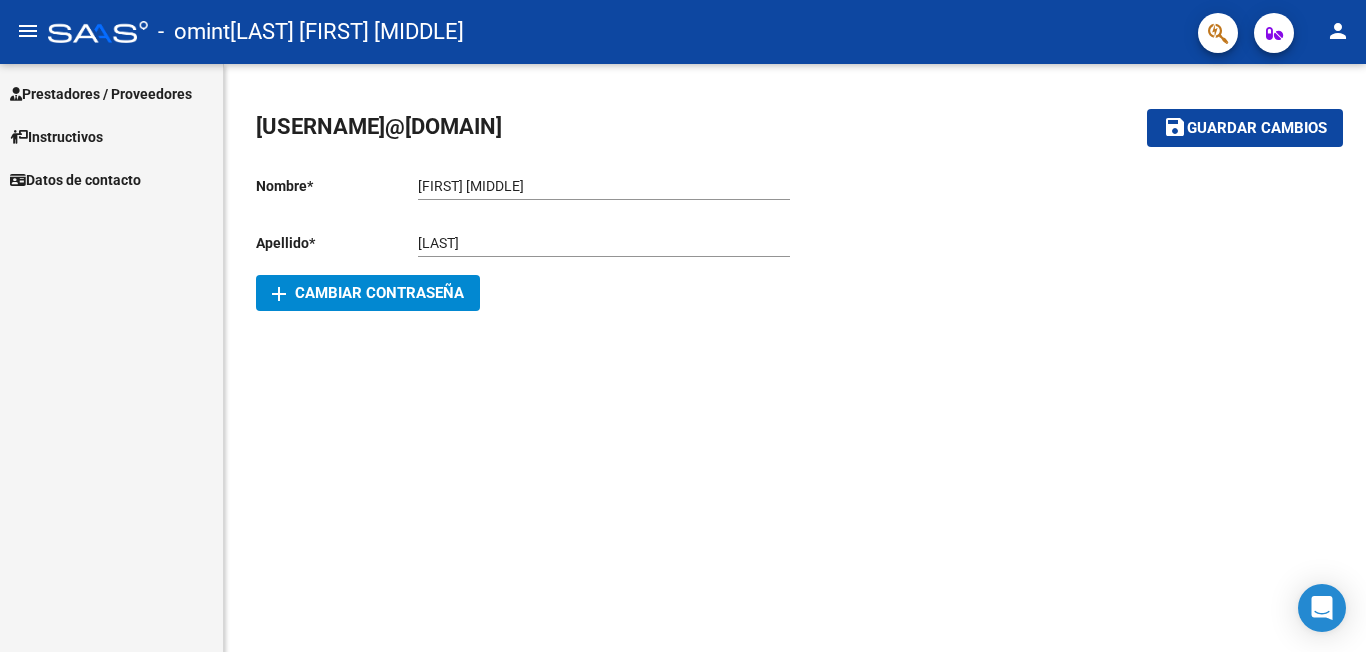 scroll, scrollTop: 0, scrollLeft: 0, axis: both 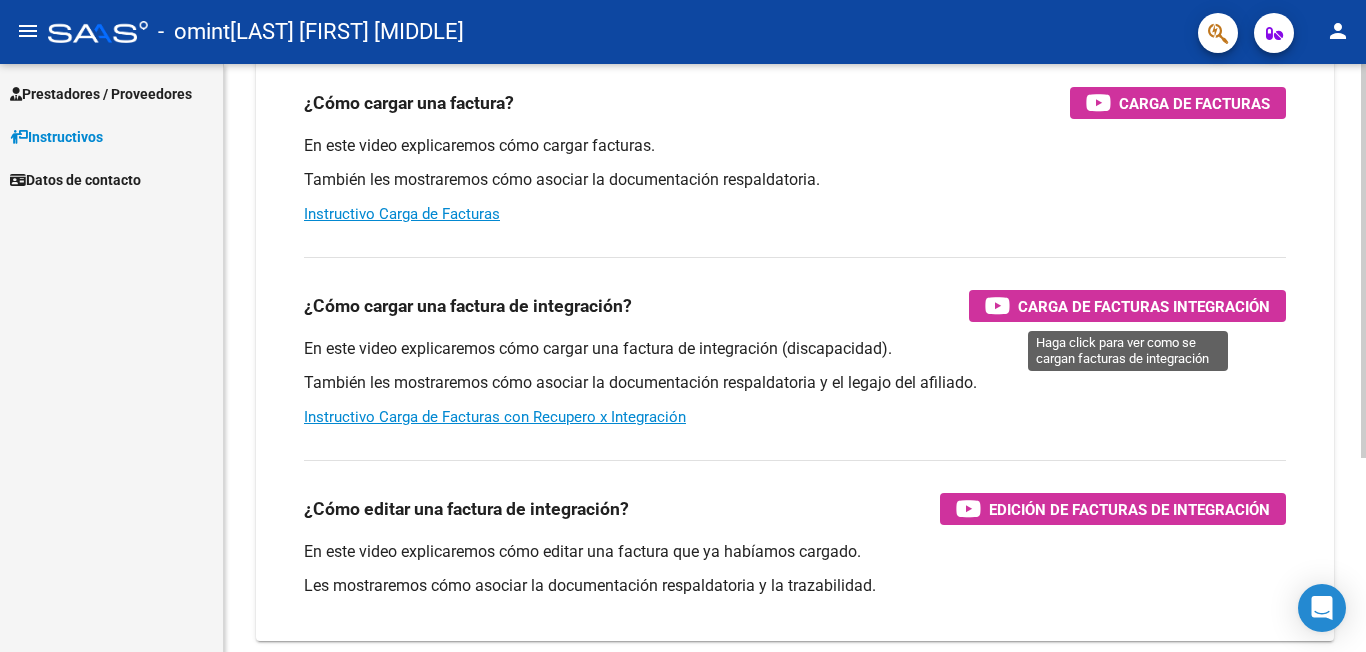 click on "Carga de Facturas Integración" at bounding box center [1144, 306] 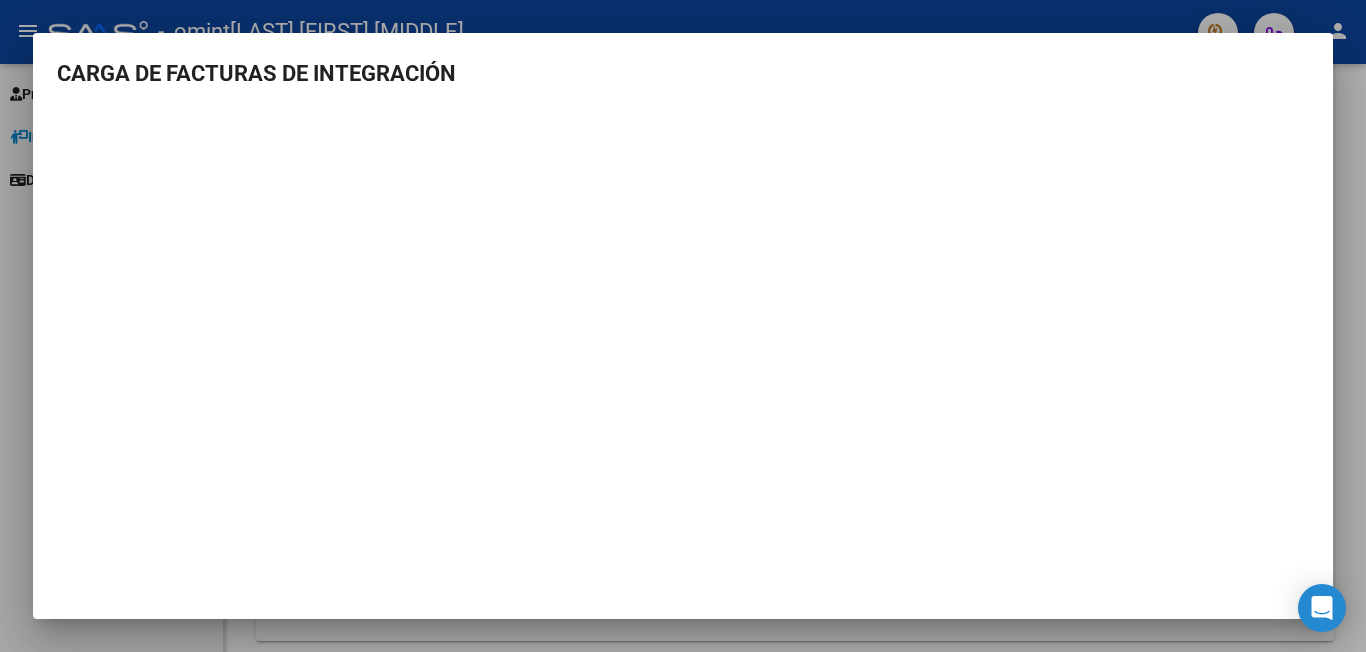 click at bounding box center [683, 326] 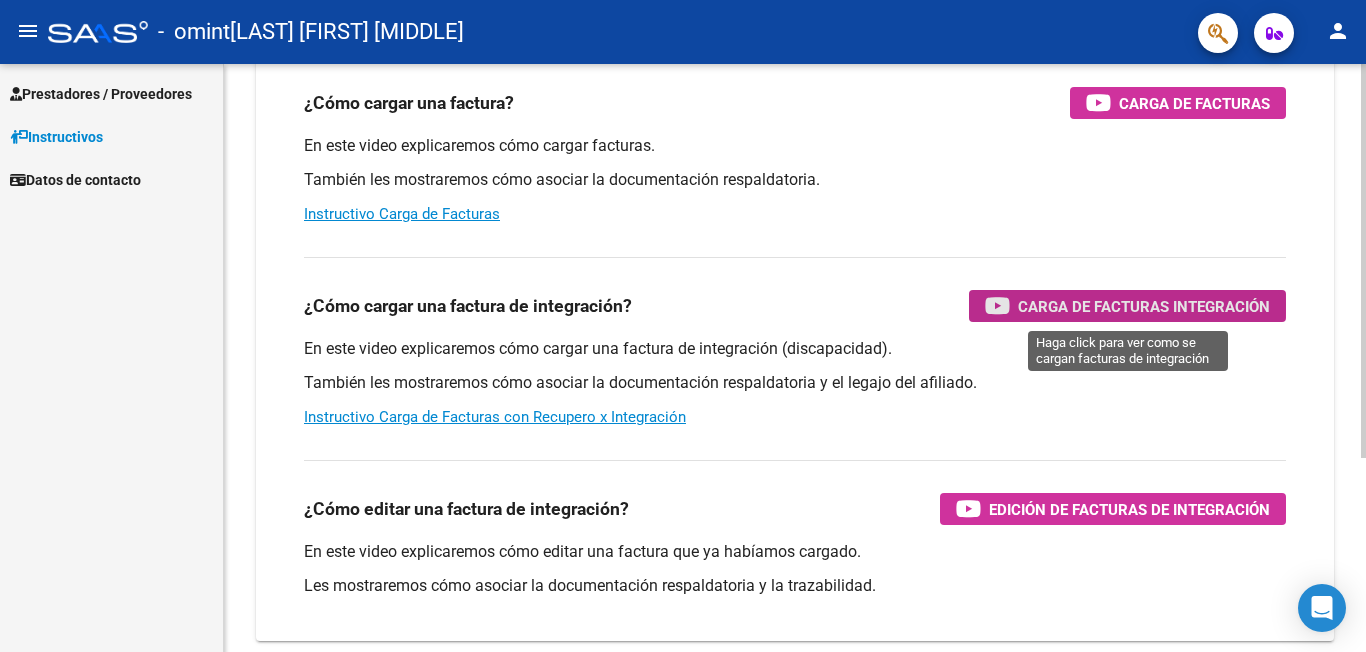 click on "Carga de Facturas Integración" at bounding box center [1144, 306] 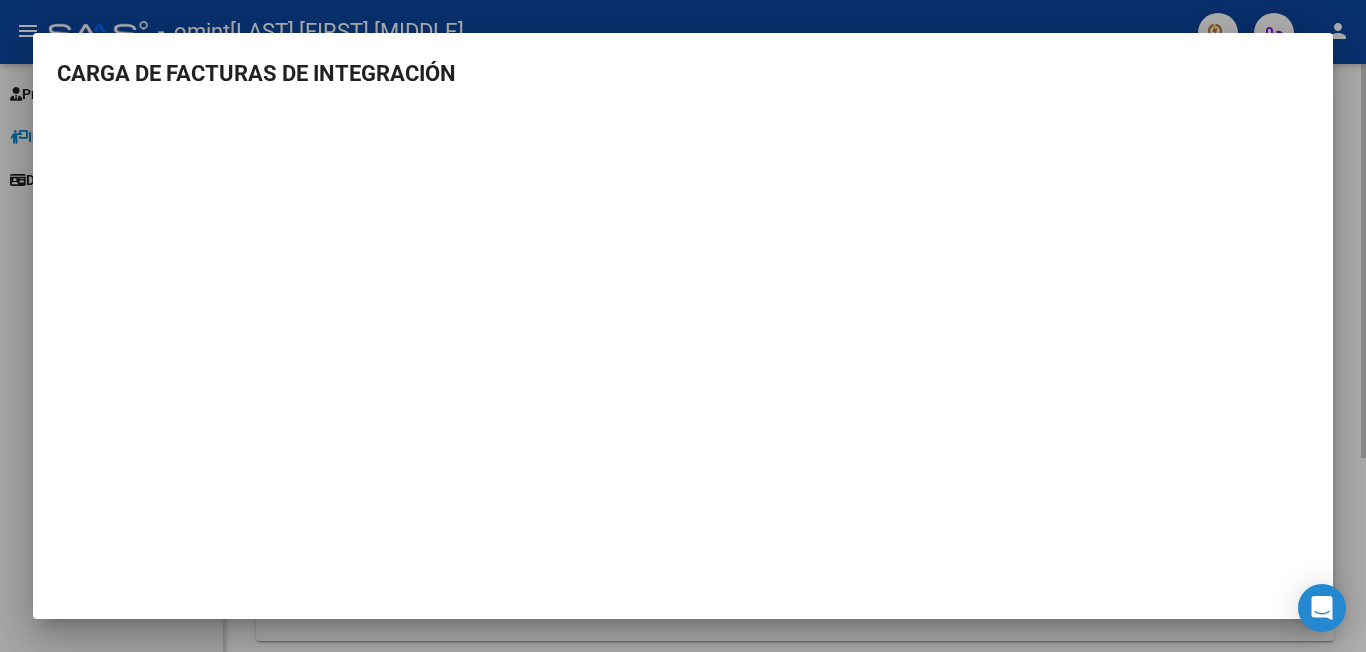 click at bounding box center [683, 326] 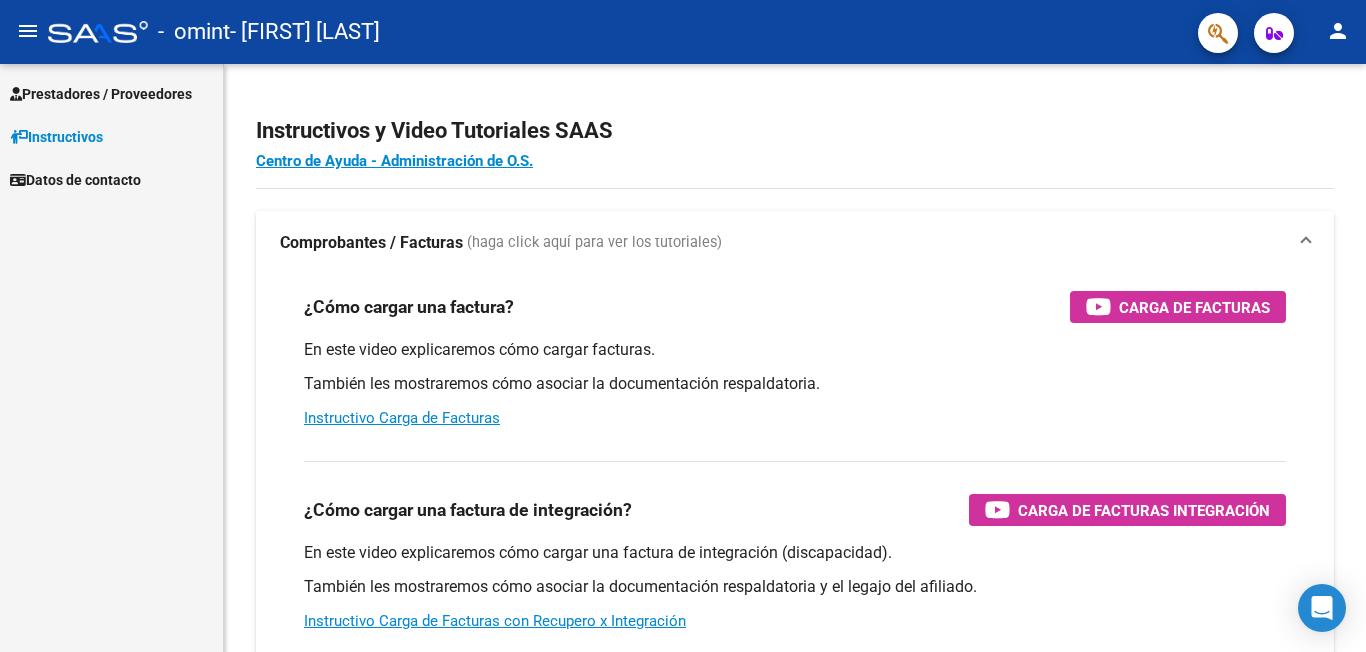 scroll, scrollTop: 0, scrollLeft: 0, axis: both 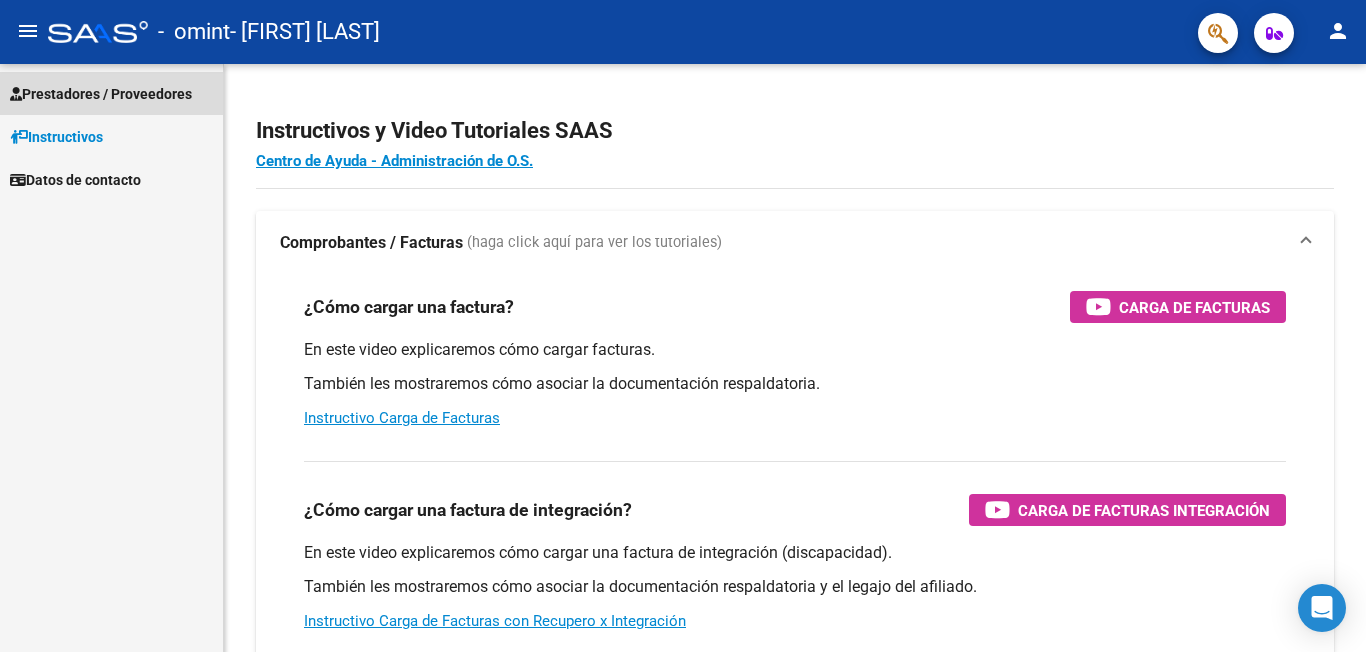 drag, startPoint x: 121, startPoint y: 89, endPoint x: 169, endPoint y: 231, distance: 149.8933 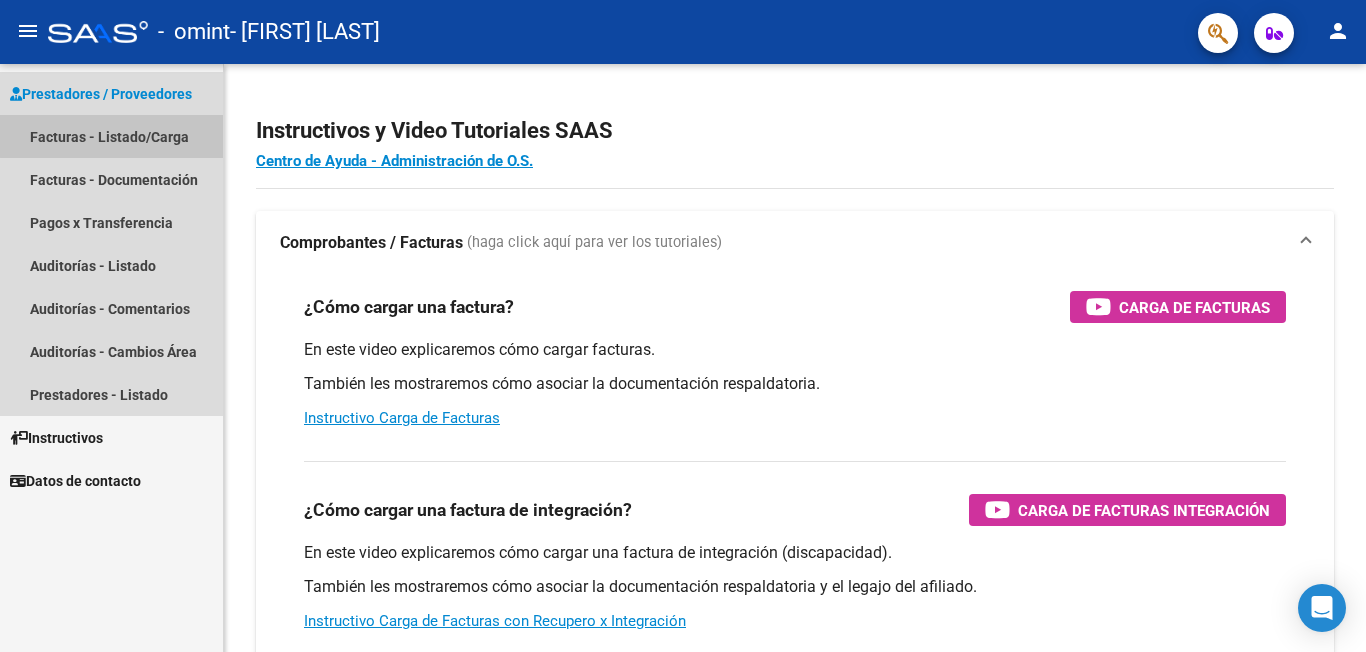 click on "Facturas - Listado/Carga" at bounding box center (111, 136) 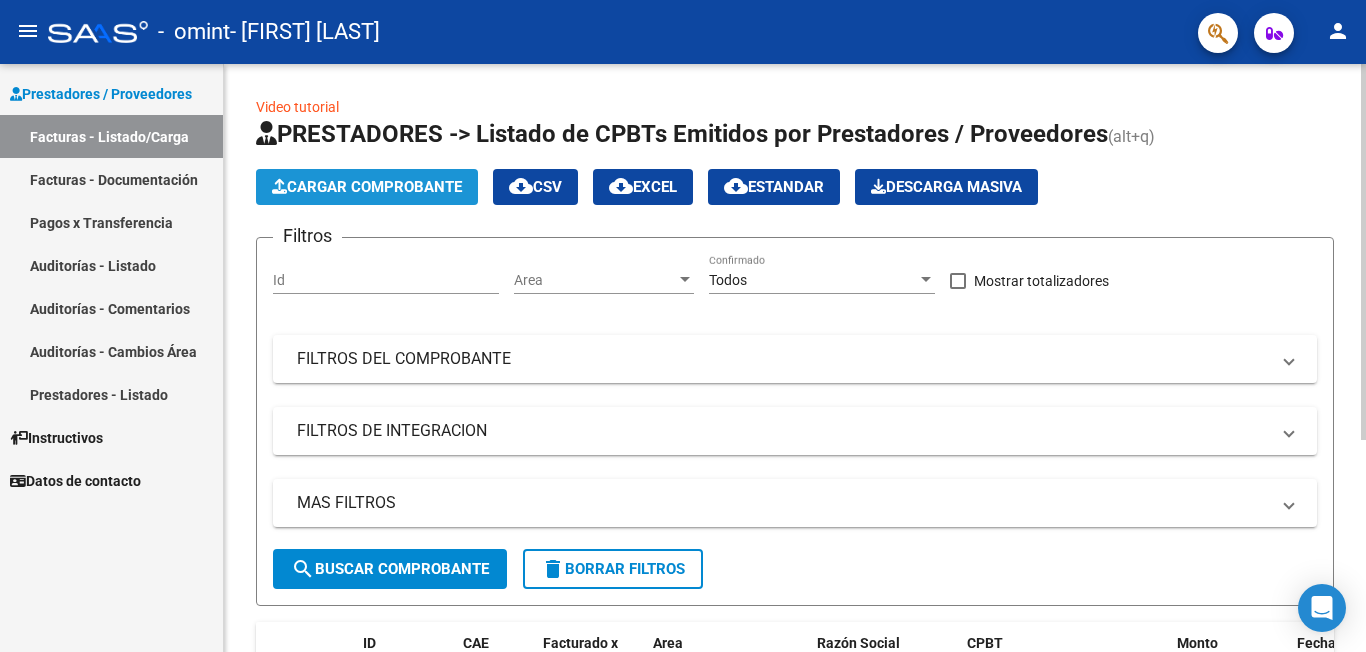 click on "Cargar Comprobante" 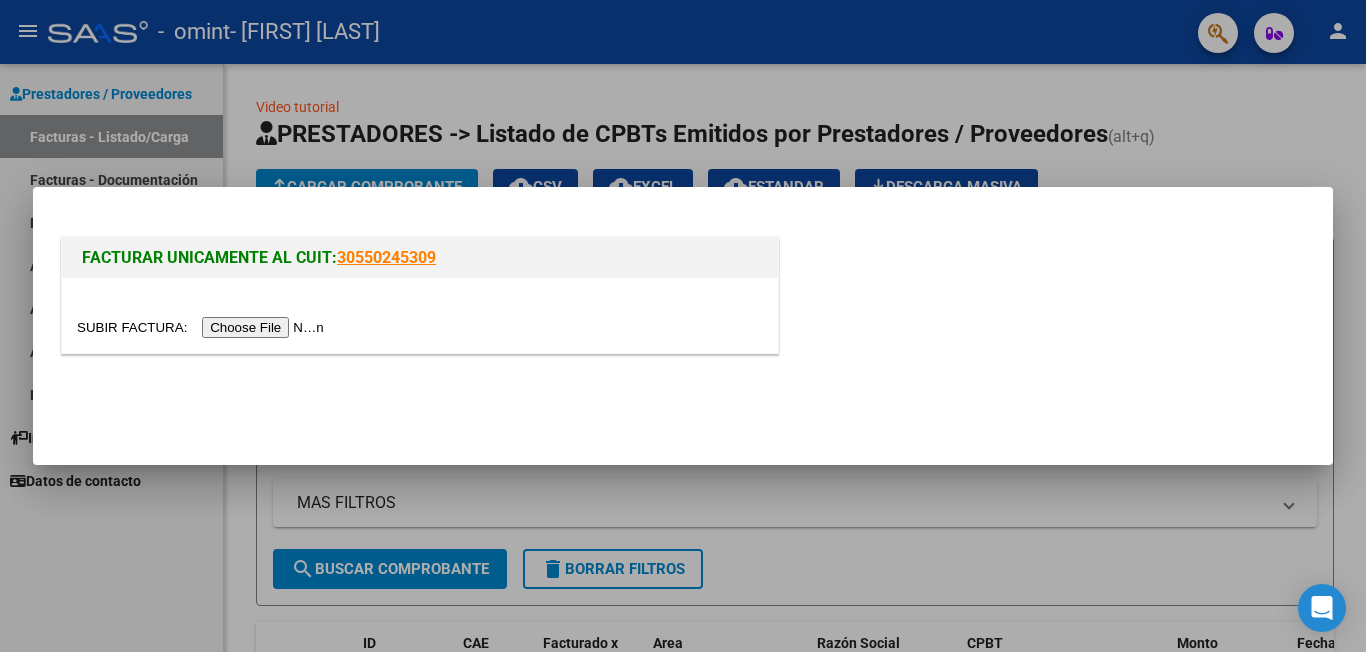 click at bounding box center (203, 327) 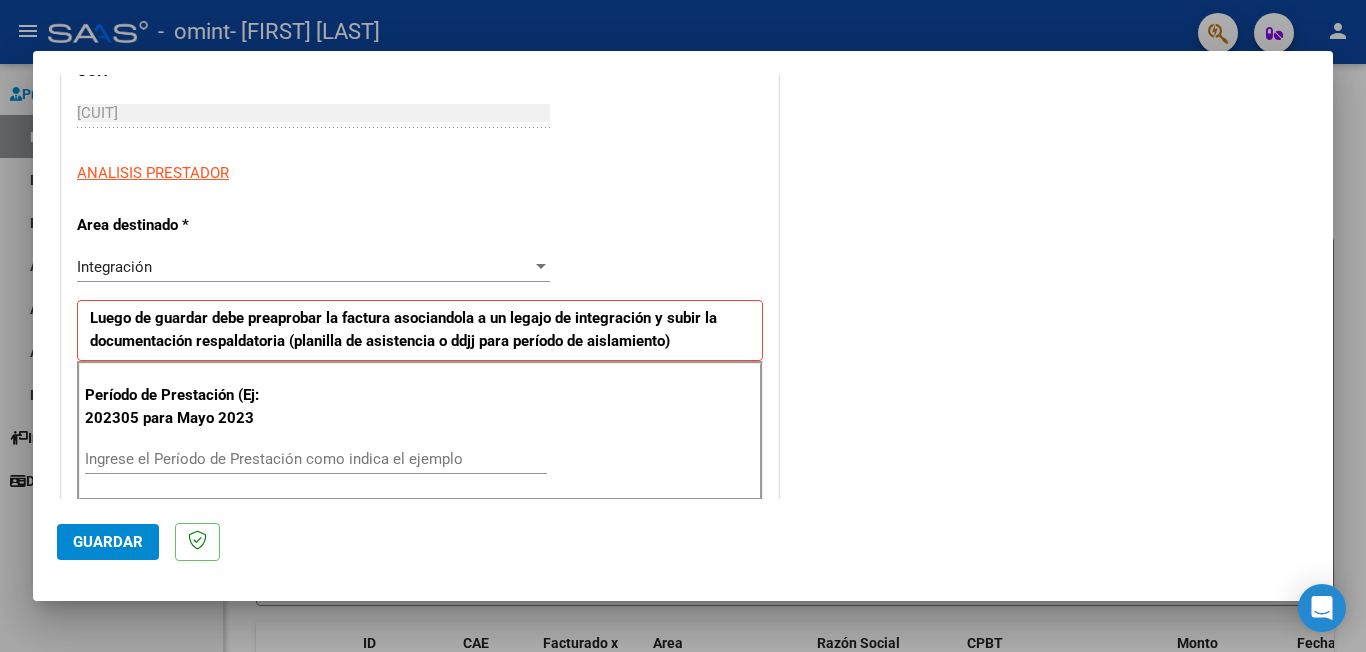 scroll, scrollTop: 324, scrollLeft: 0, axis: vertical 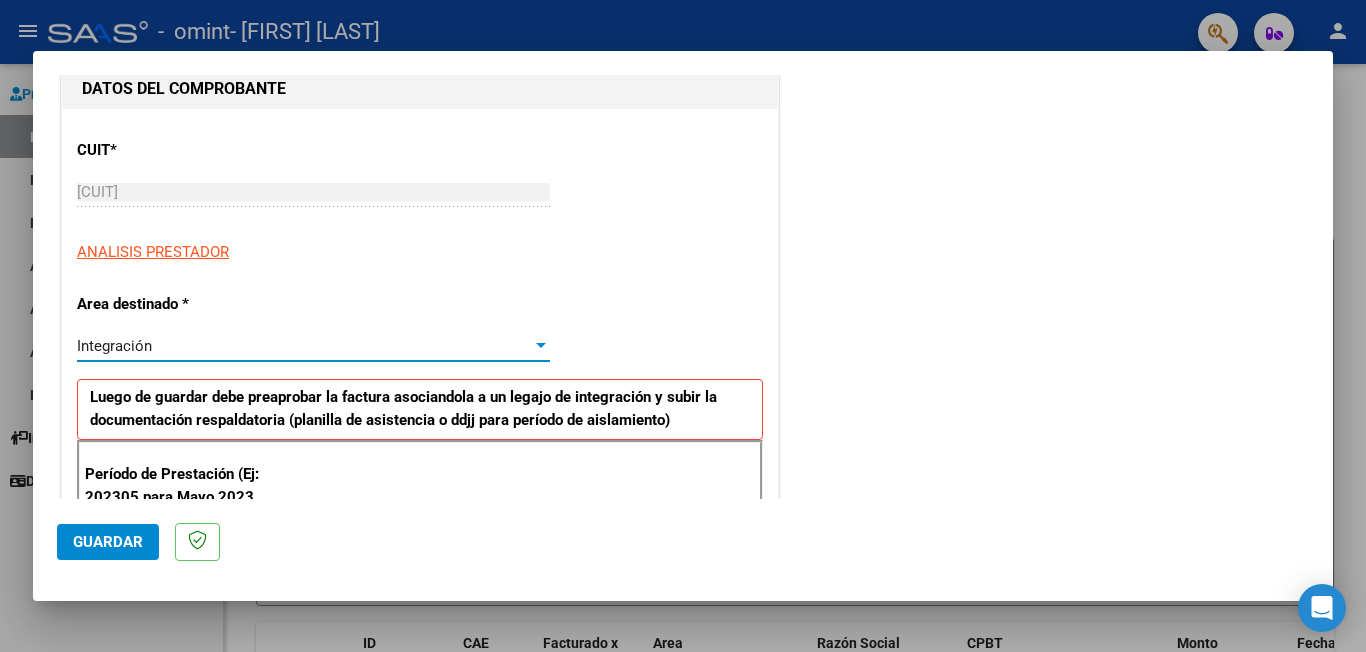 click on "Integración" at bounding box center [304, 346] 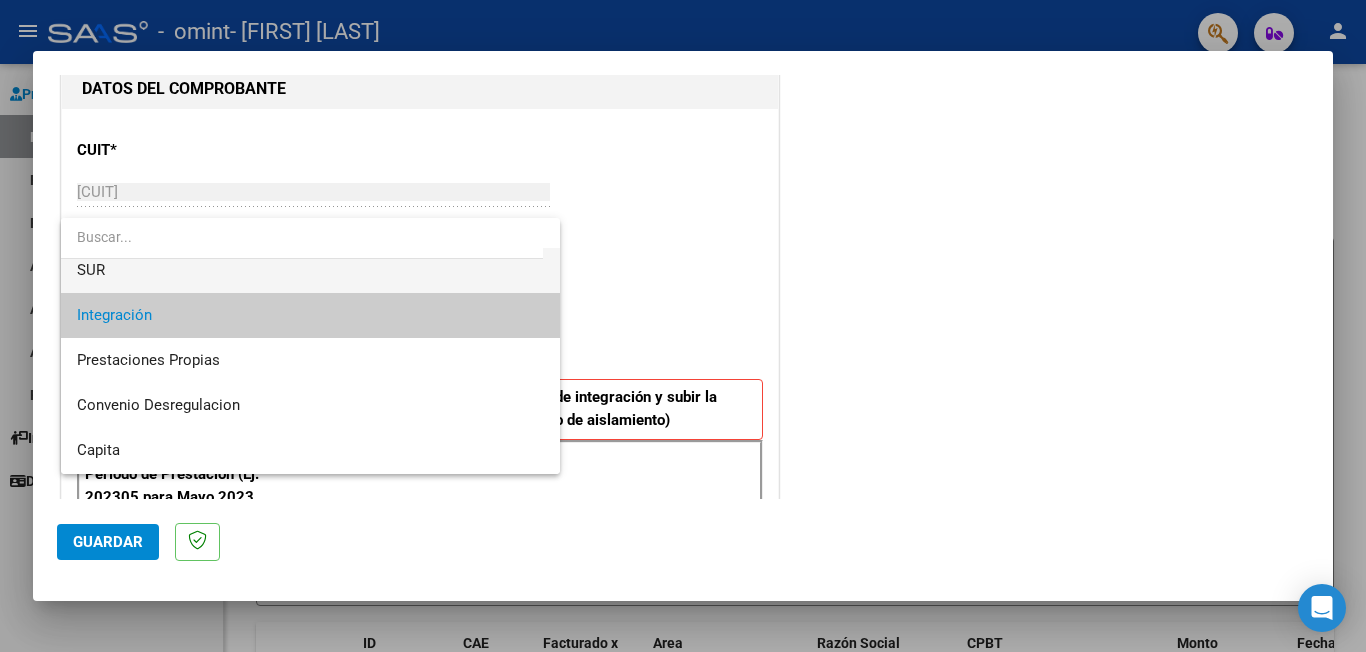 scroll, scrollTop: 149, scrollLeft: 0, axis: vertical 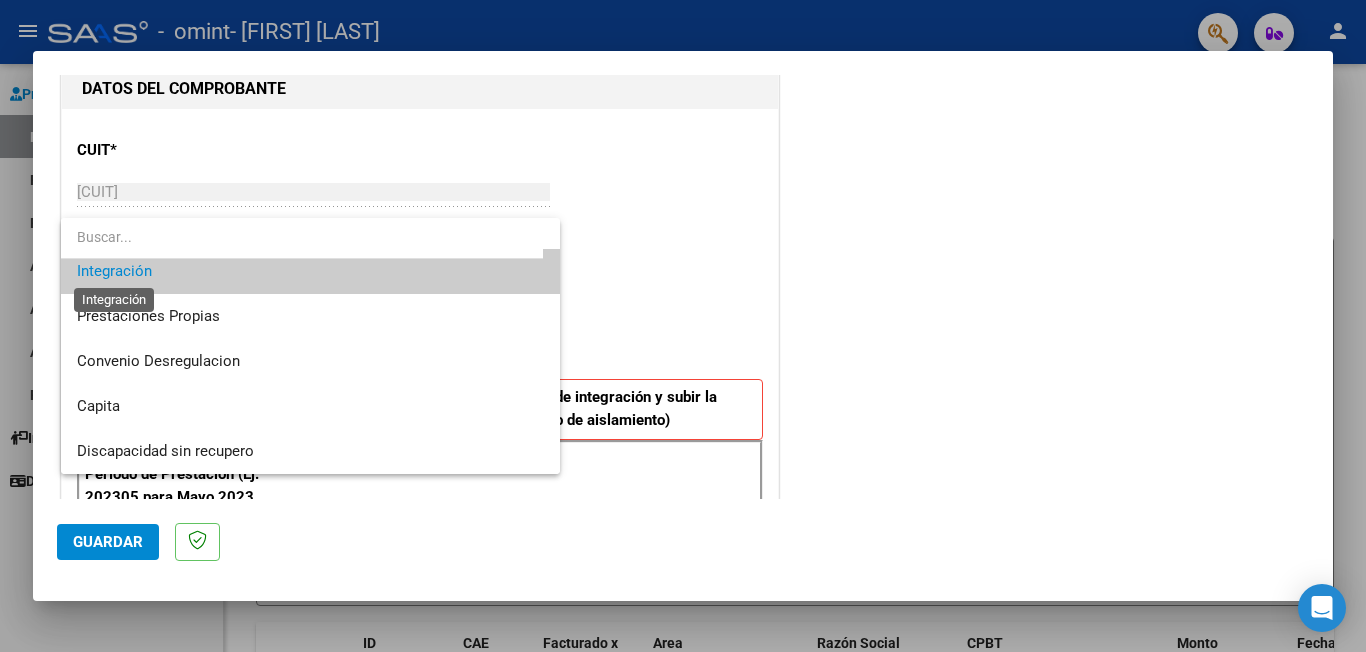 click on "Integración" at bounding box center (114, 271) 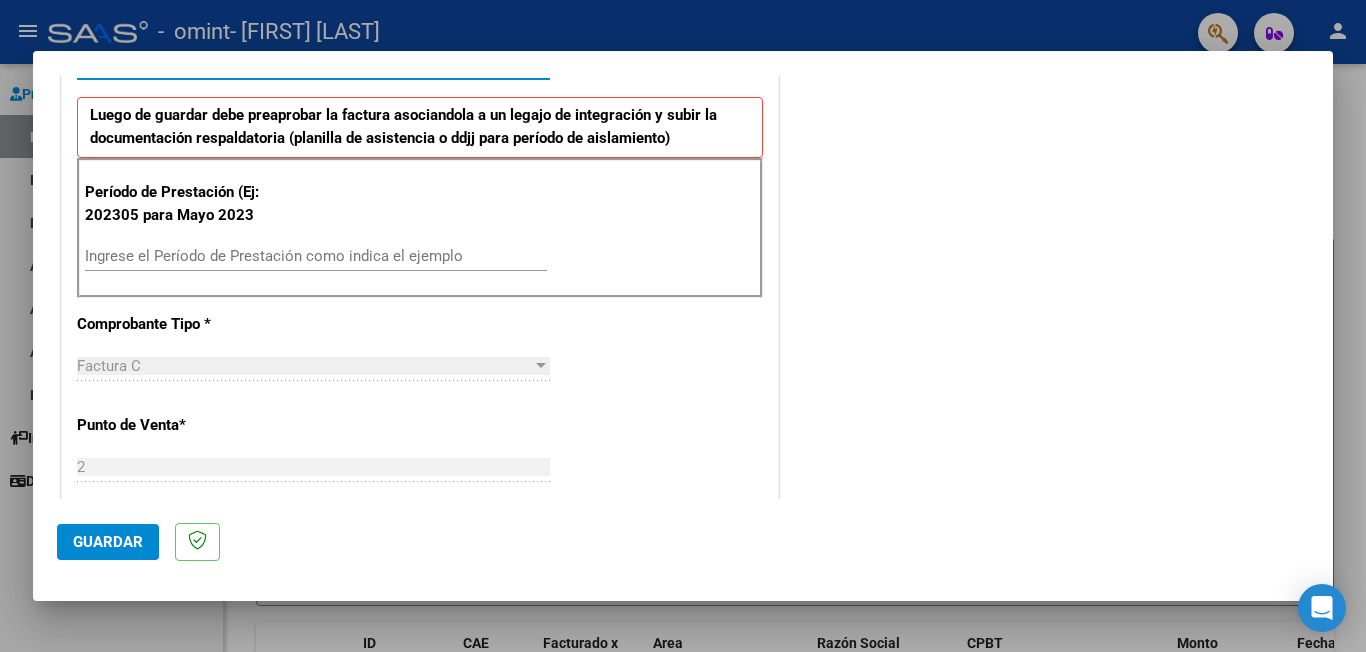 scroll, scrollTop: 540, scrollLeft: 0, axis: vertical 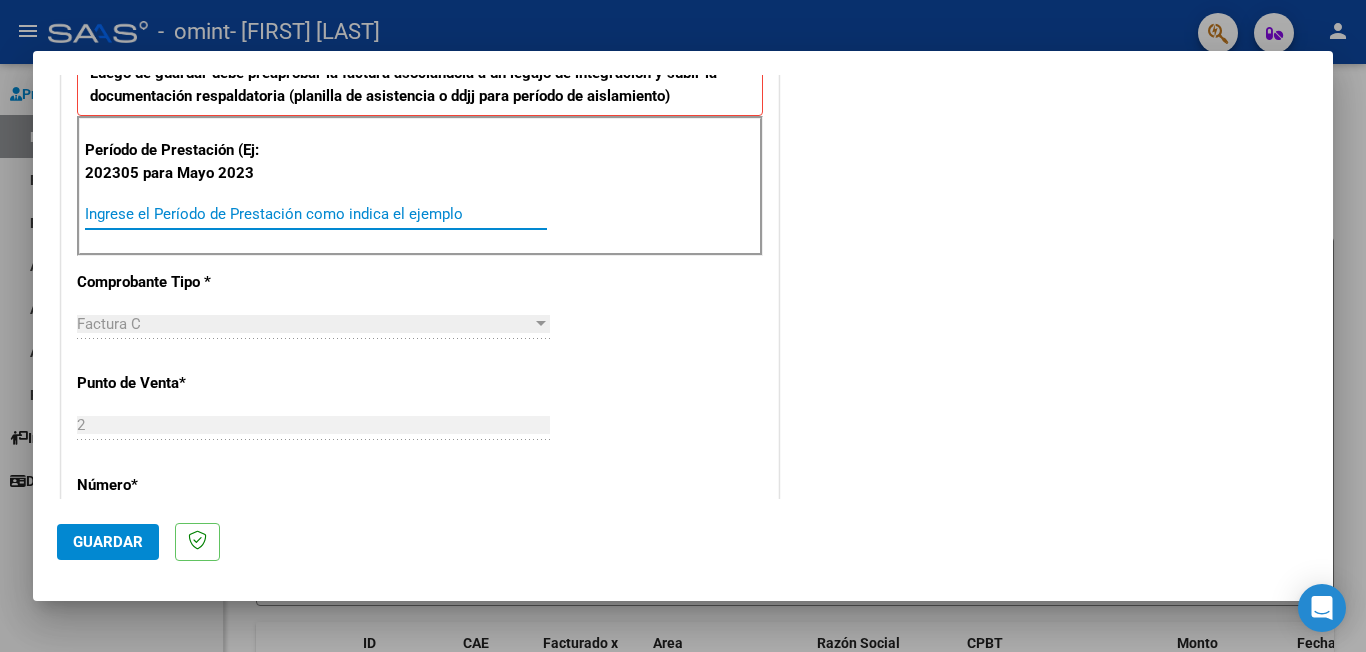 click on "Ingrese el Período de Prestación como indica el ejemplo" at bounding box center [316, 214] 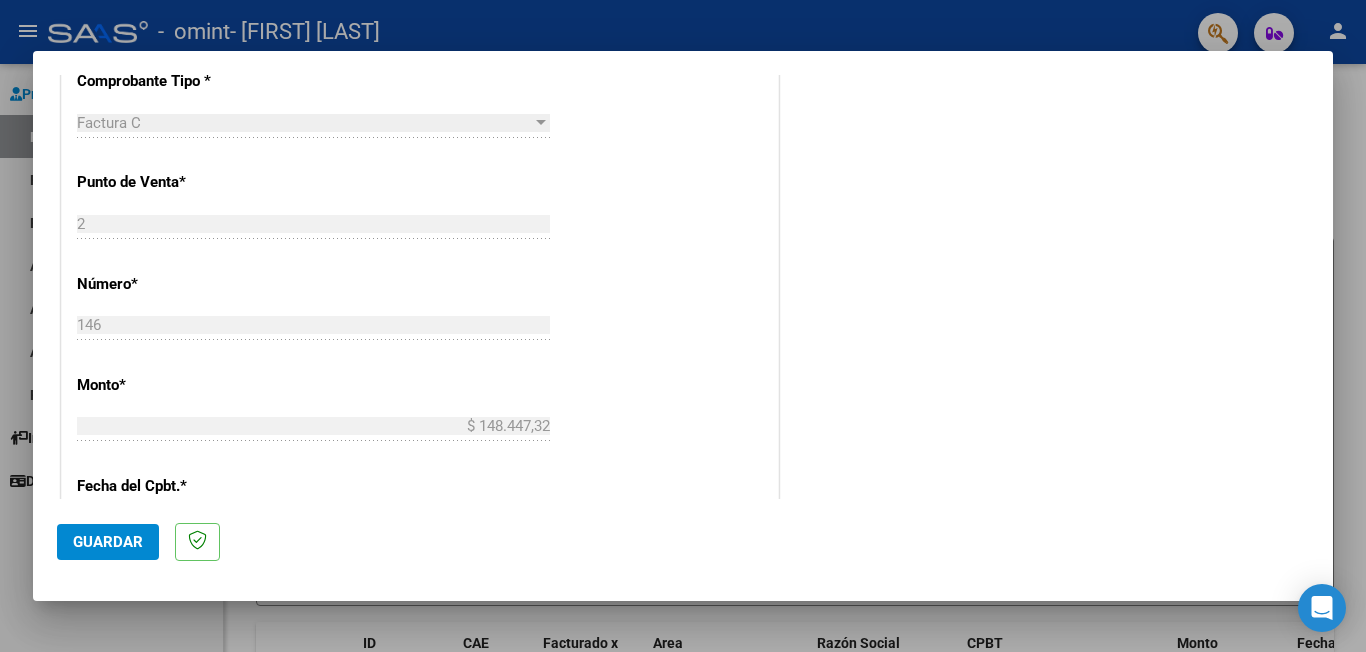 scroll, scrollTop: 756, scrollLeft: 0, axis: vertical 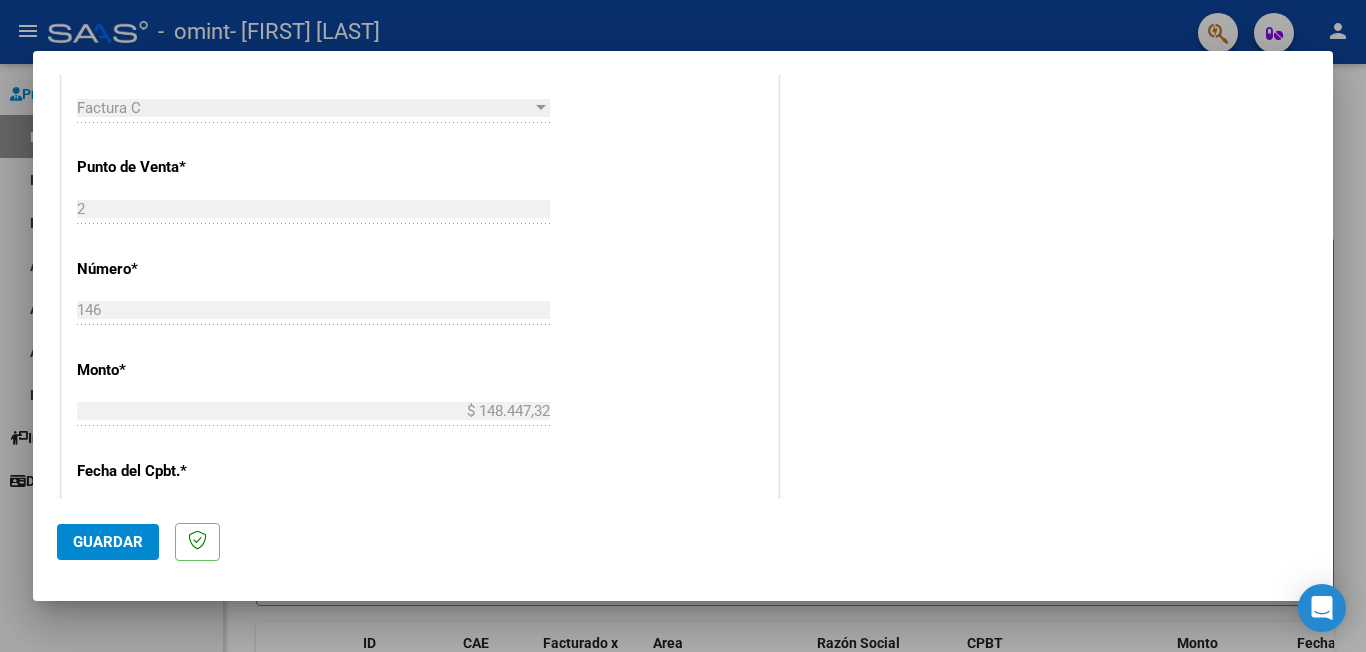 type on "202506" 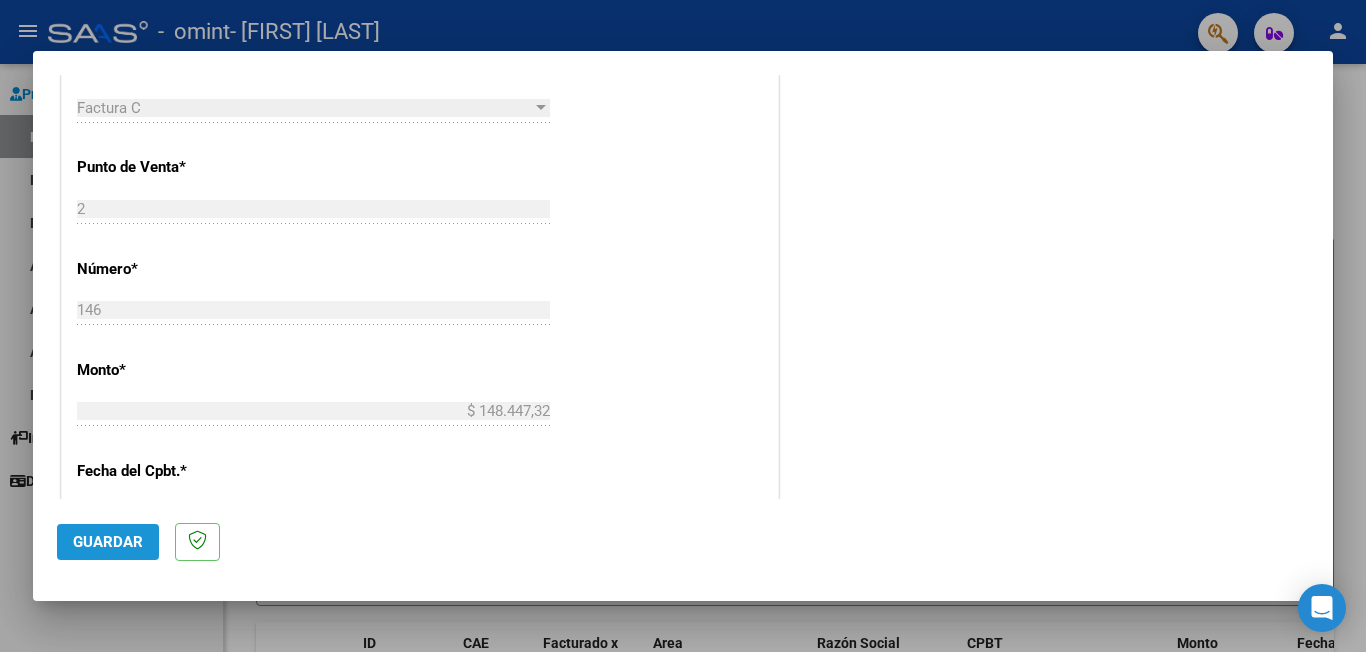 click on "Guardar" 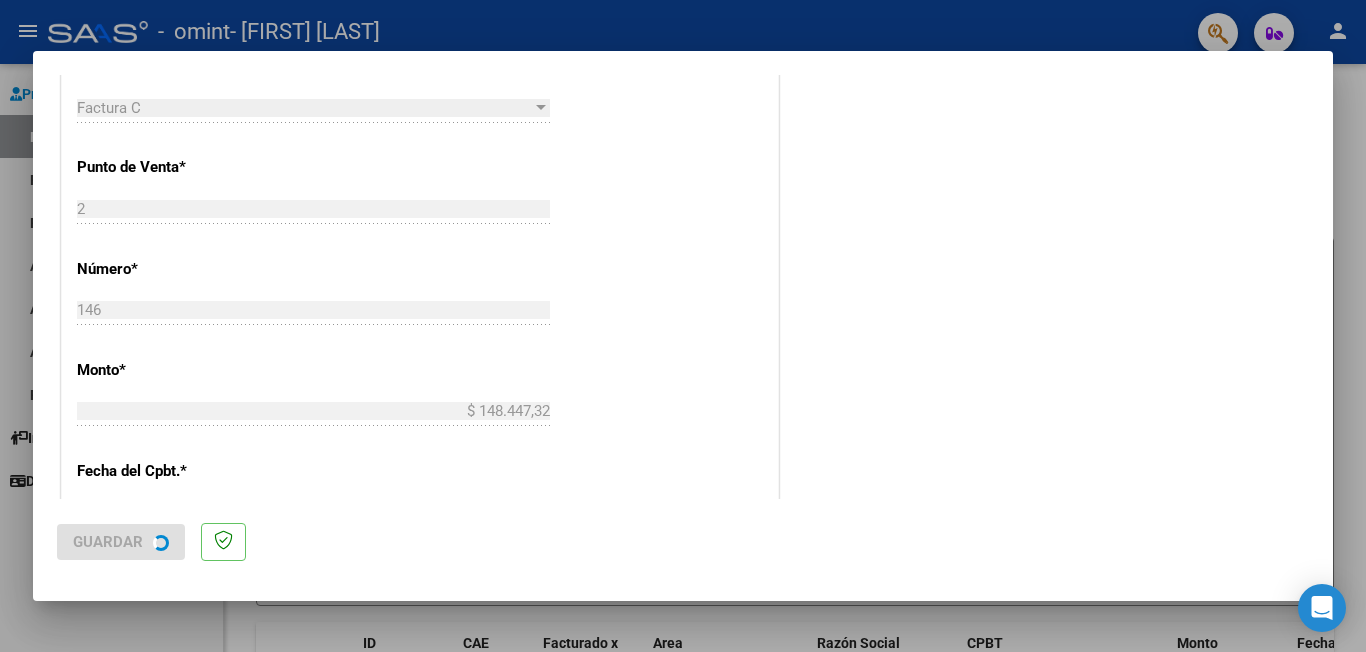 scroll, scrollTop: 0, scrollLeft: 0, axis: both 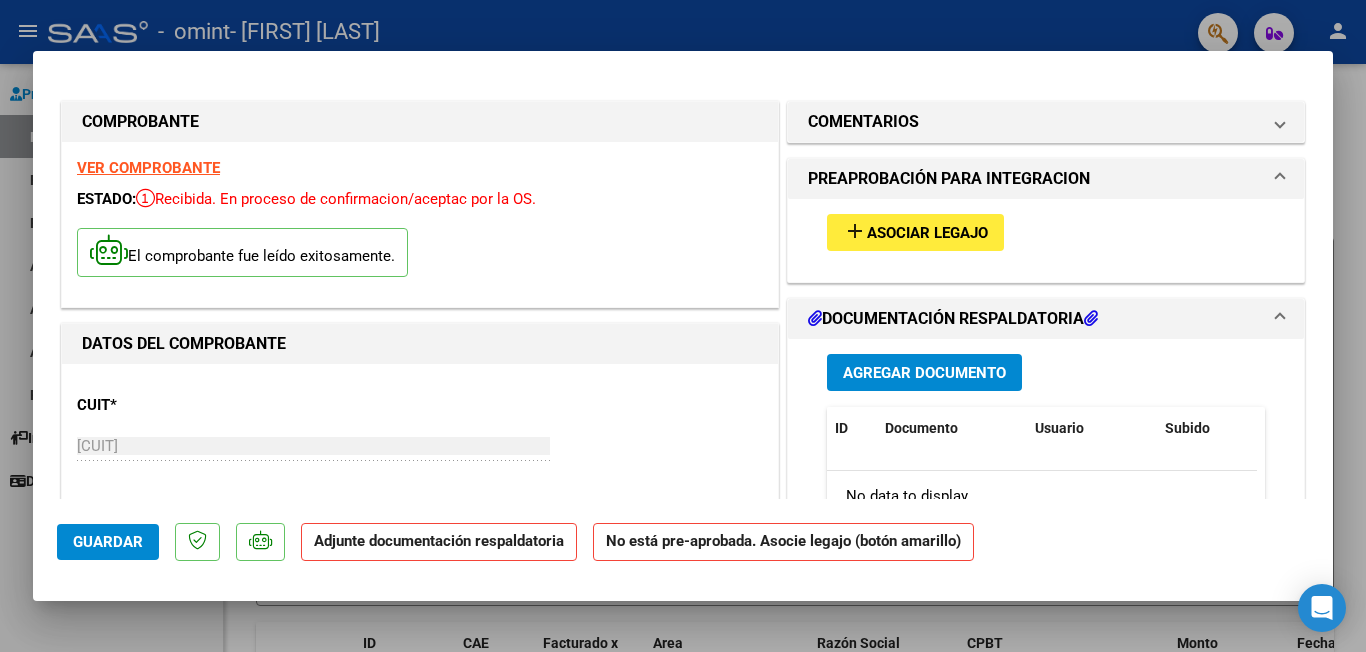 click at bounding box center (683, 326) 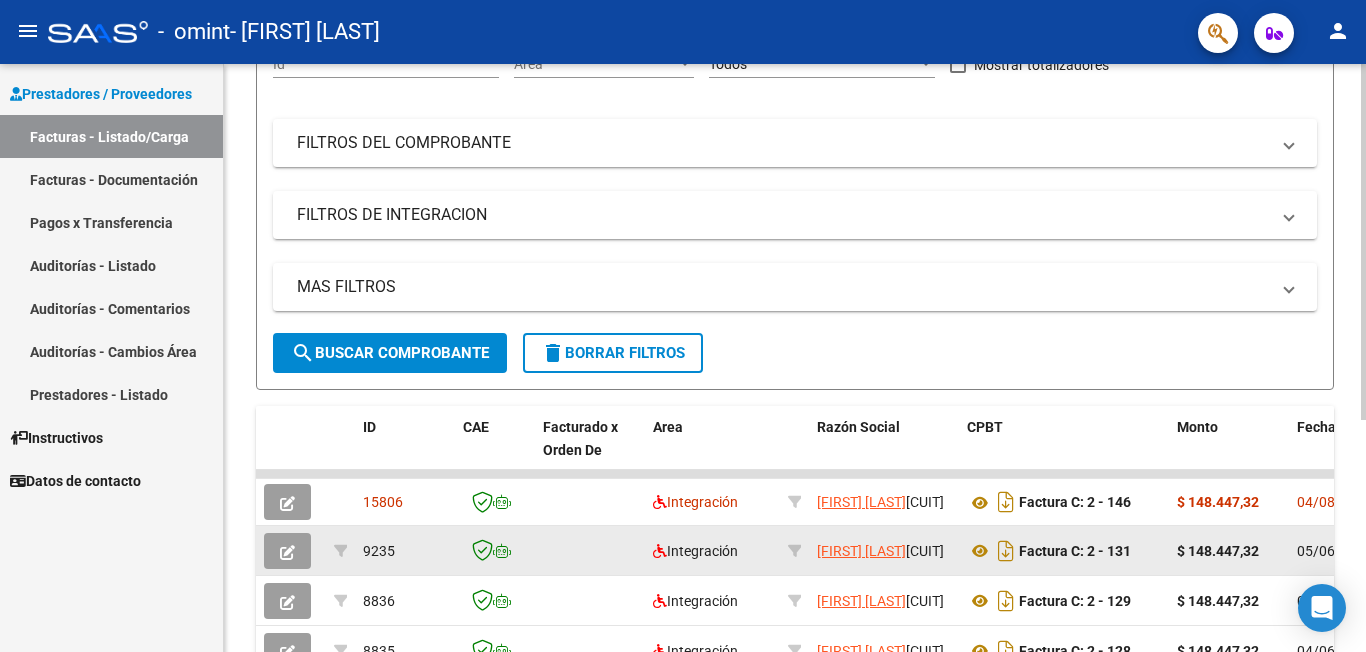 scroll, scrollTop: 306, scrollLeft: 0, axis: vertical 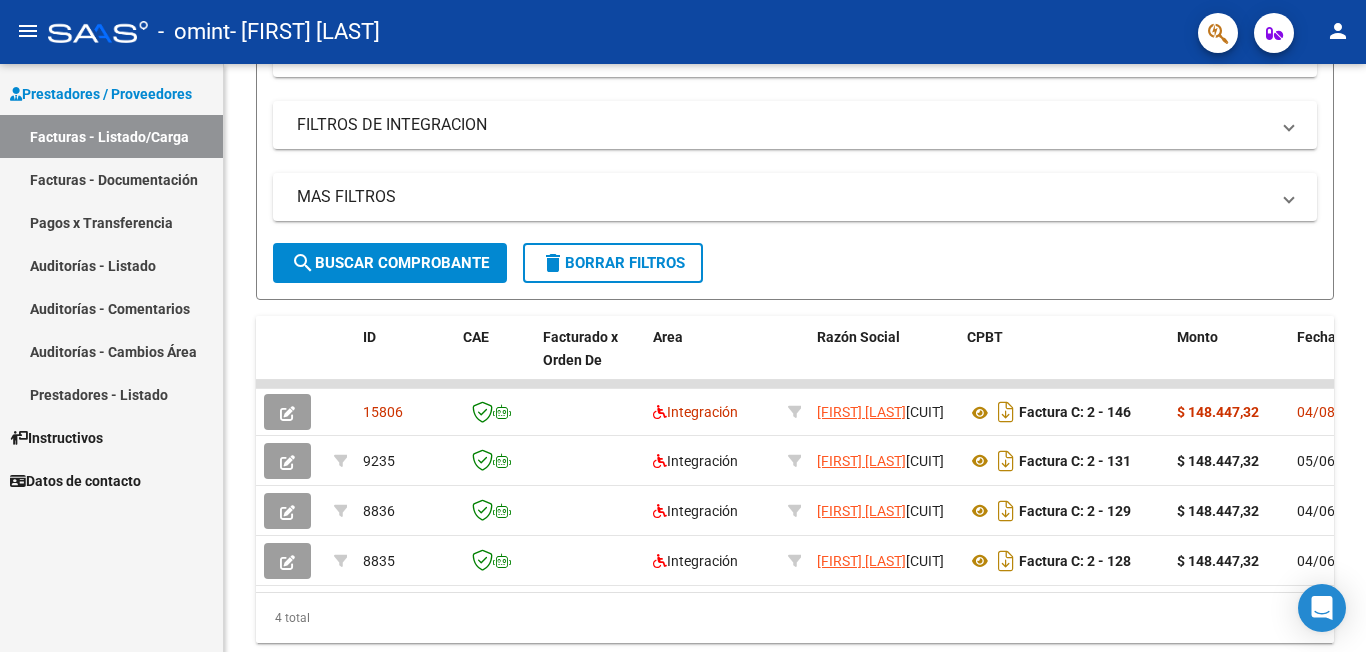 click on "Facturas - Listado/Carga" at bounding box center (111, 136) 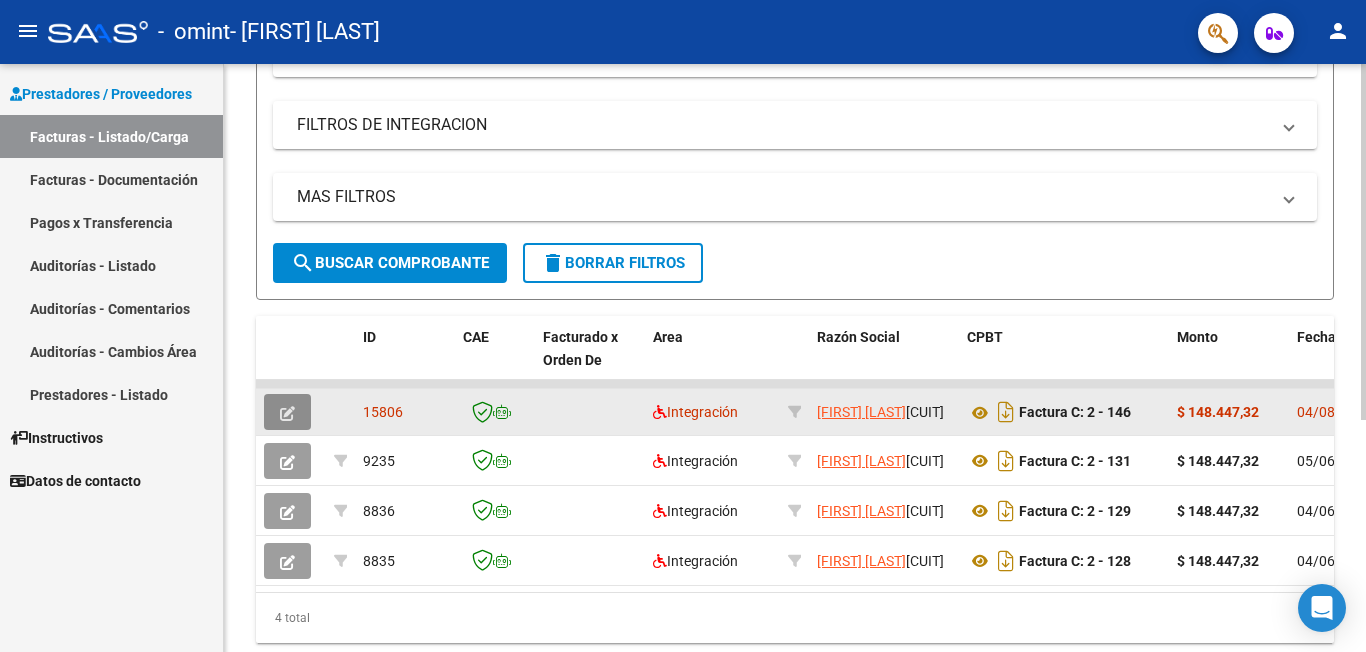 click 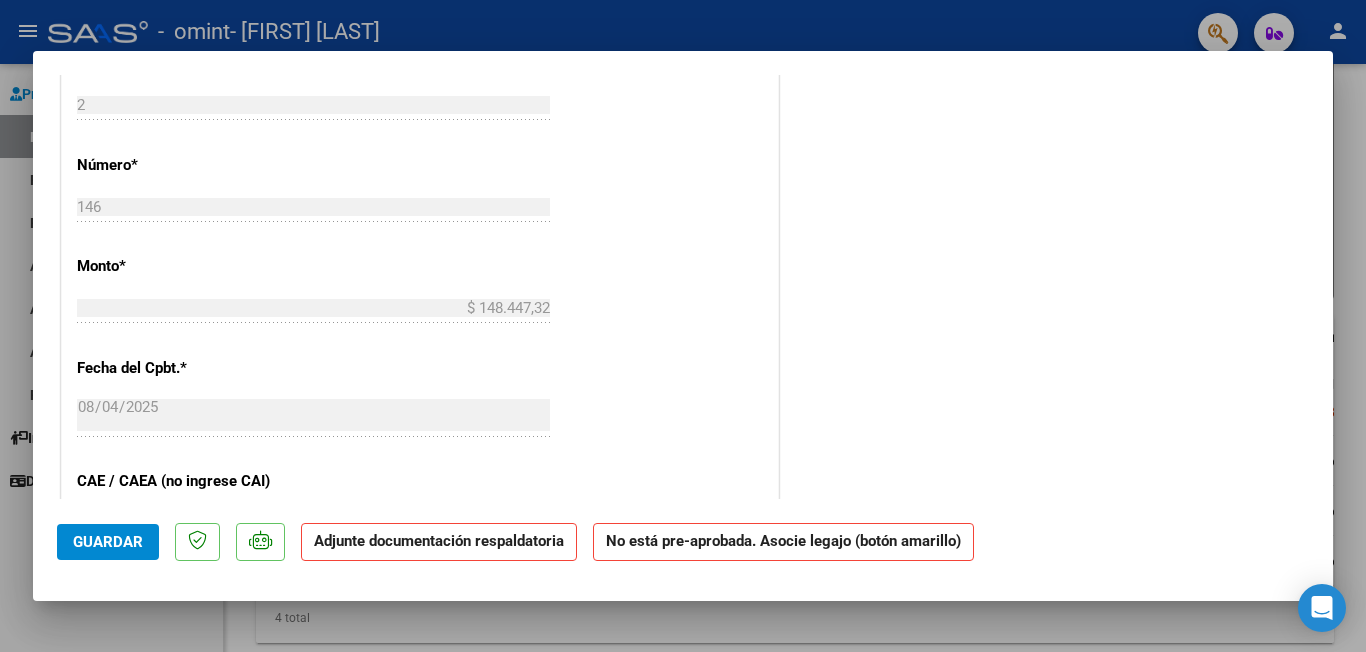 scroll, scrollTop: 972, scrollLeft: 0, axis: vertical 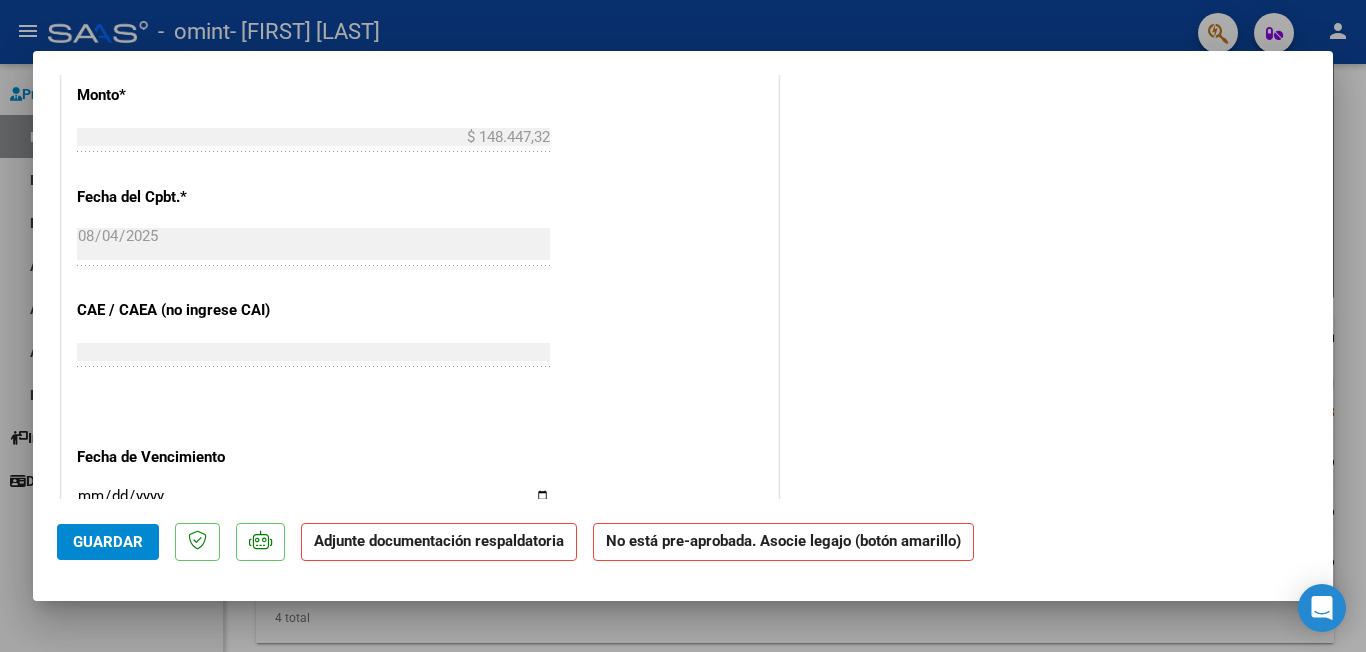 click at bounding box center (683, 326) 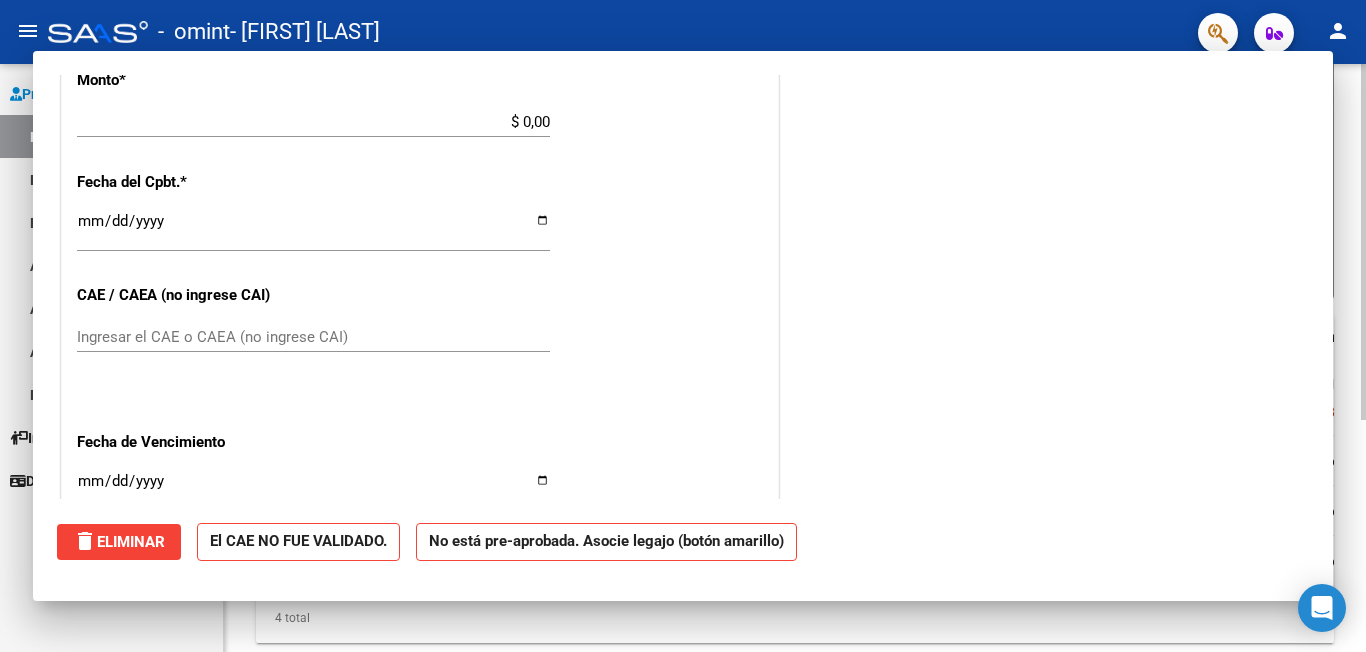 scroll, scrollTop: 0, scrollLeft: 0, axis: both 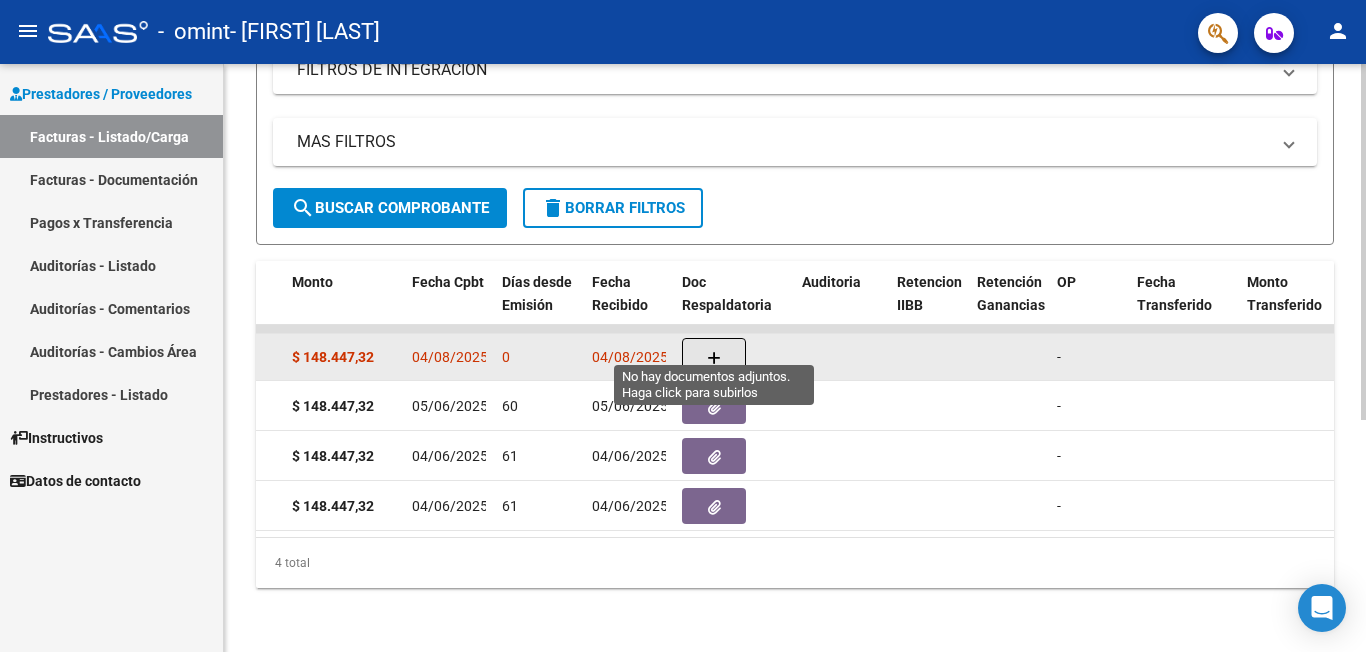 click 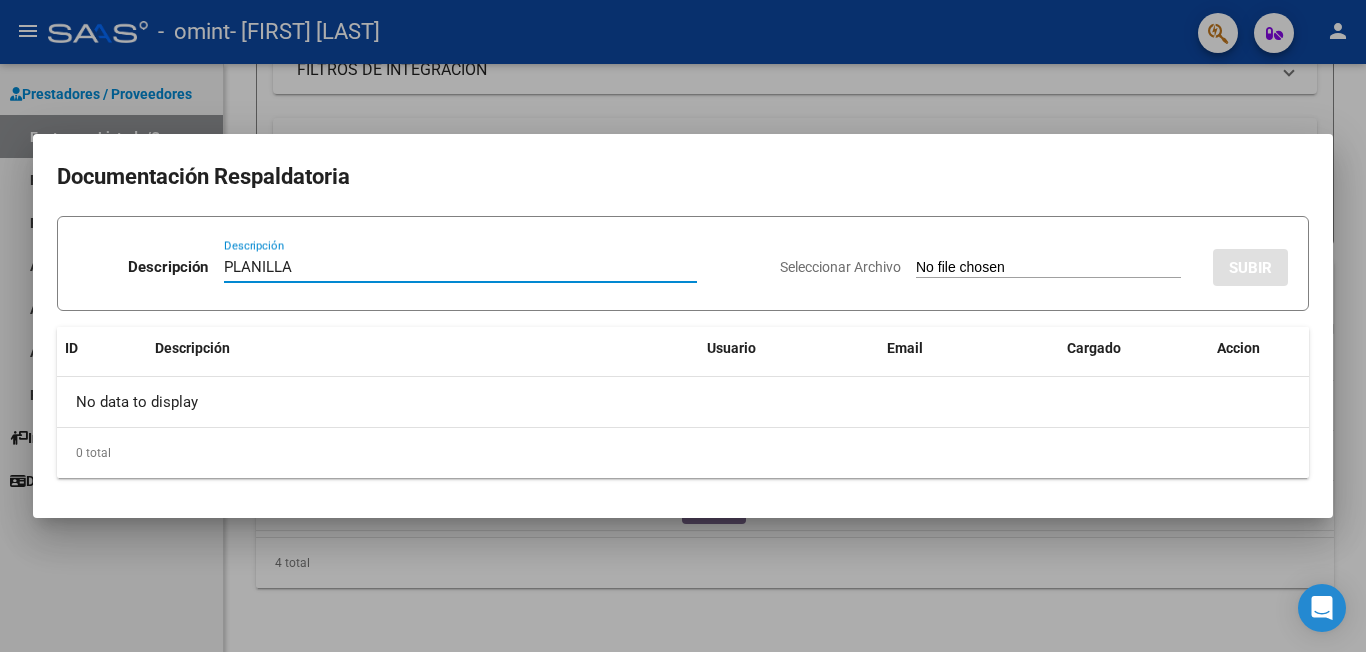 drag, startPoint x: 333, startPoint y: 273, endPoint x: 319, endPoint y: 236, distance: 39.56008 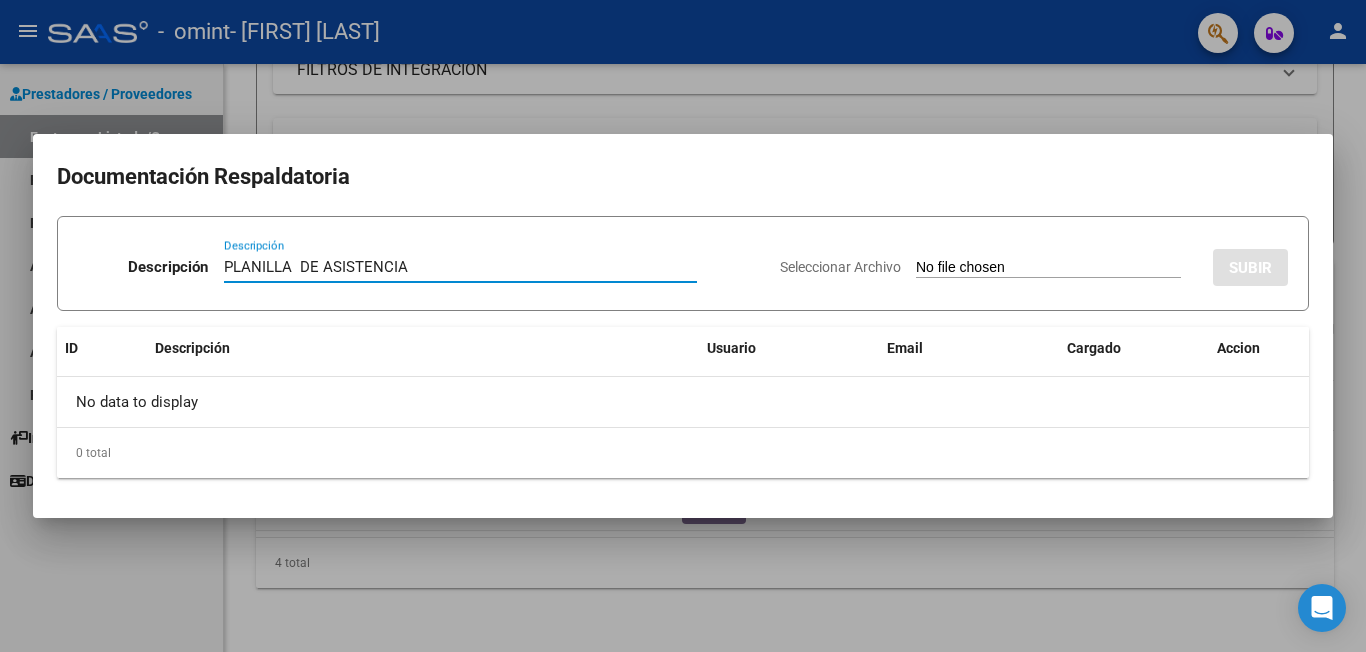 type on "PLANILLA  DE ASISTENCIA" 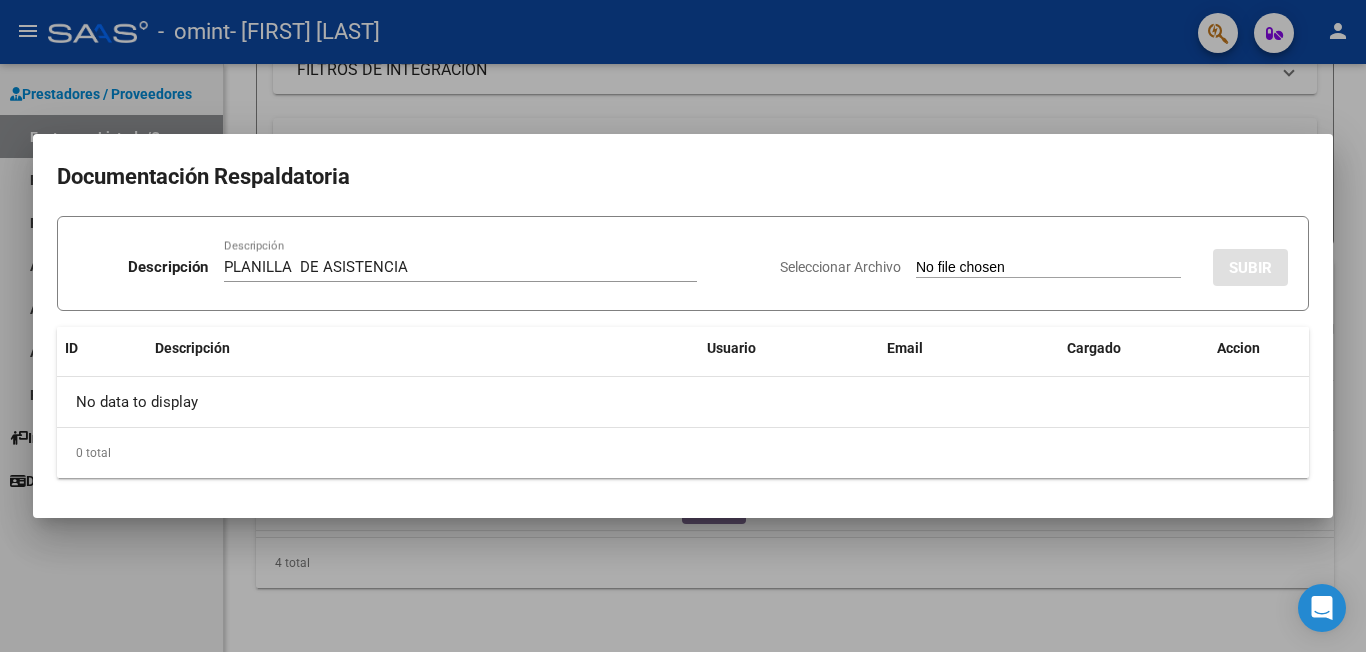 click on "Seleccionar Archivo" at bounding box center (1048, 268) 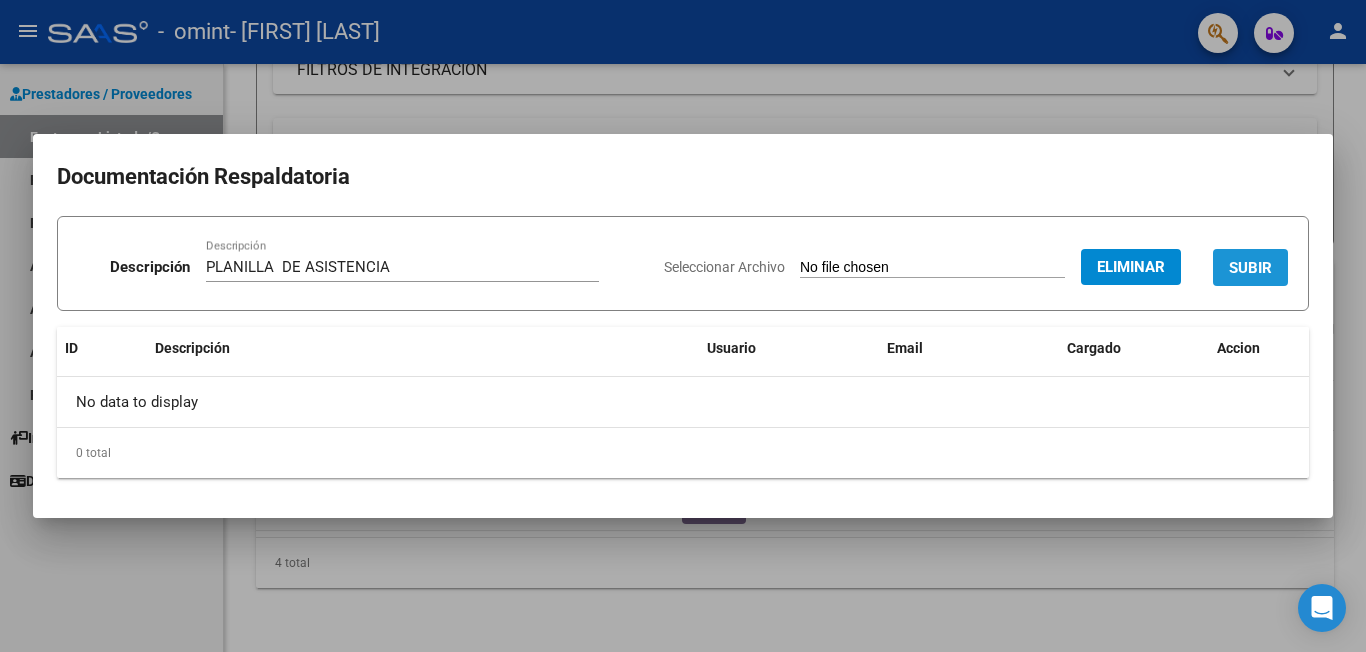 click on "SUBIR" at bounding box center [1250, 268] 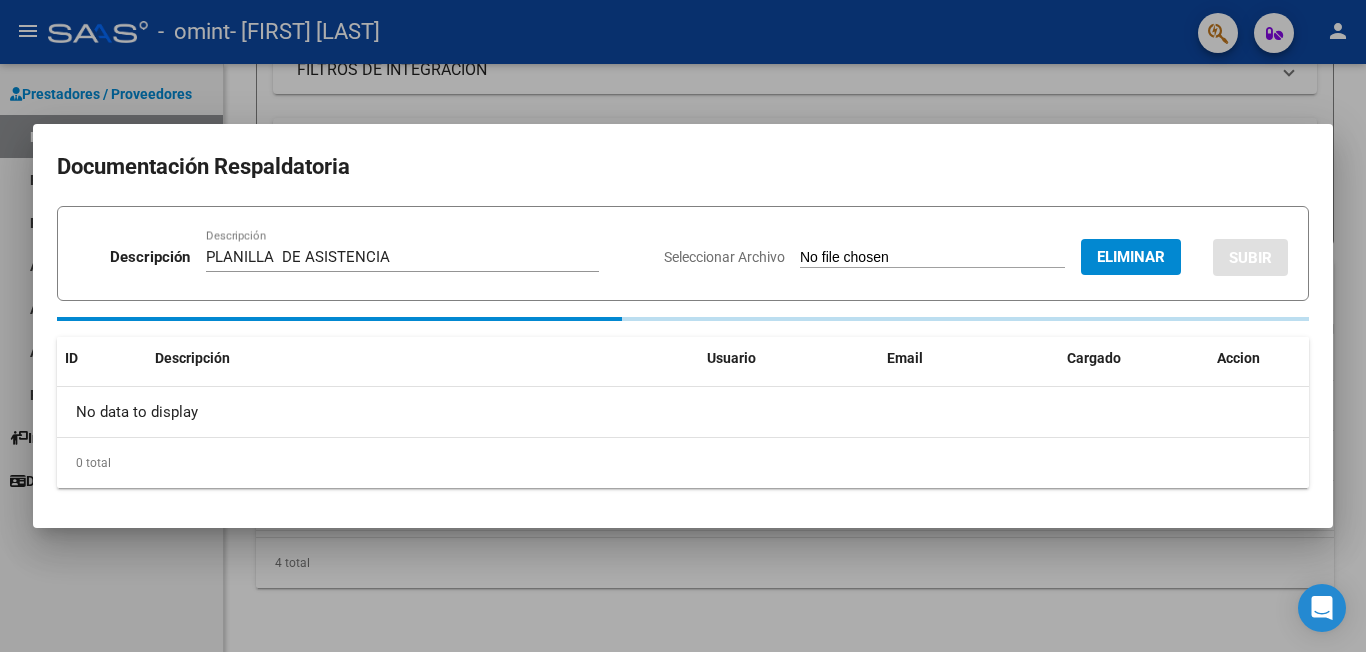 type 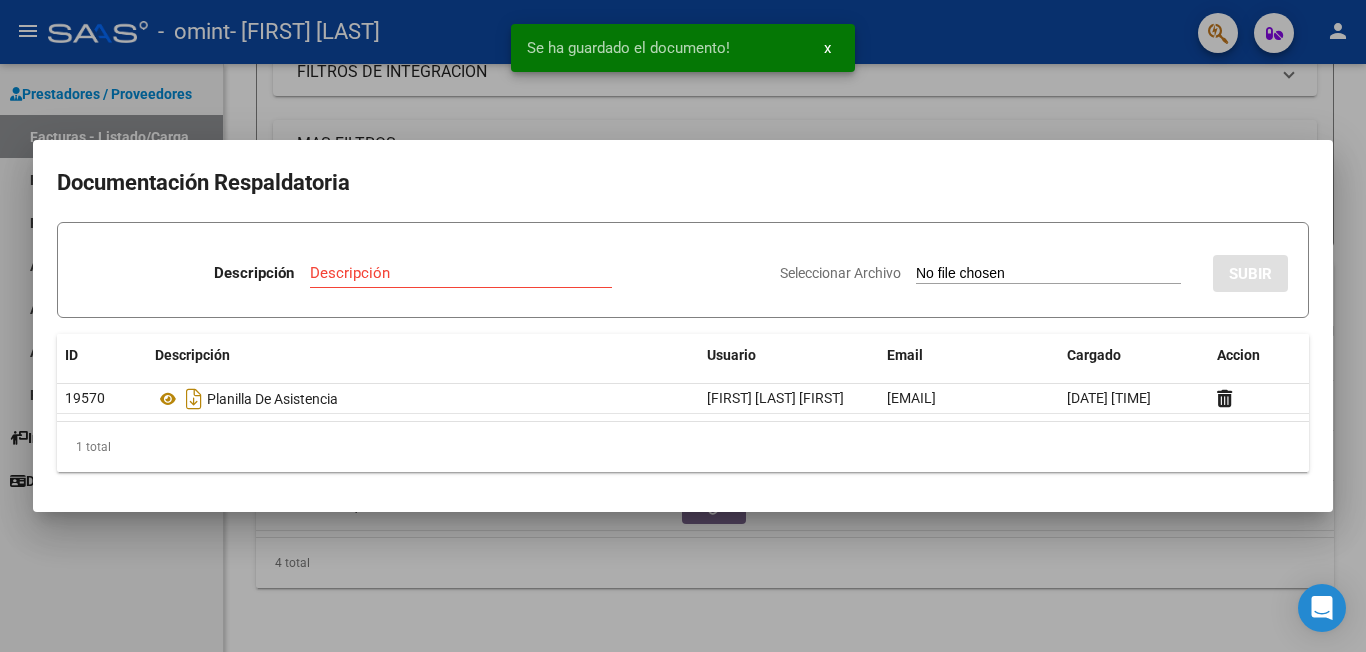click at bounding box center [683, 326] 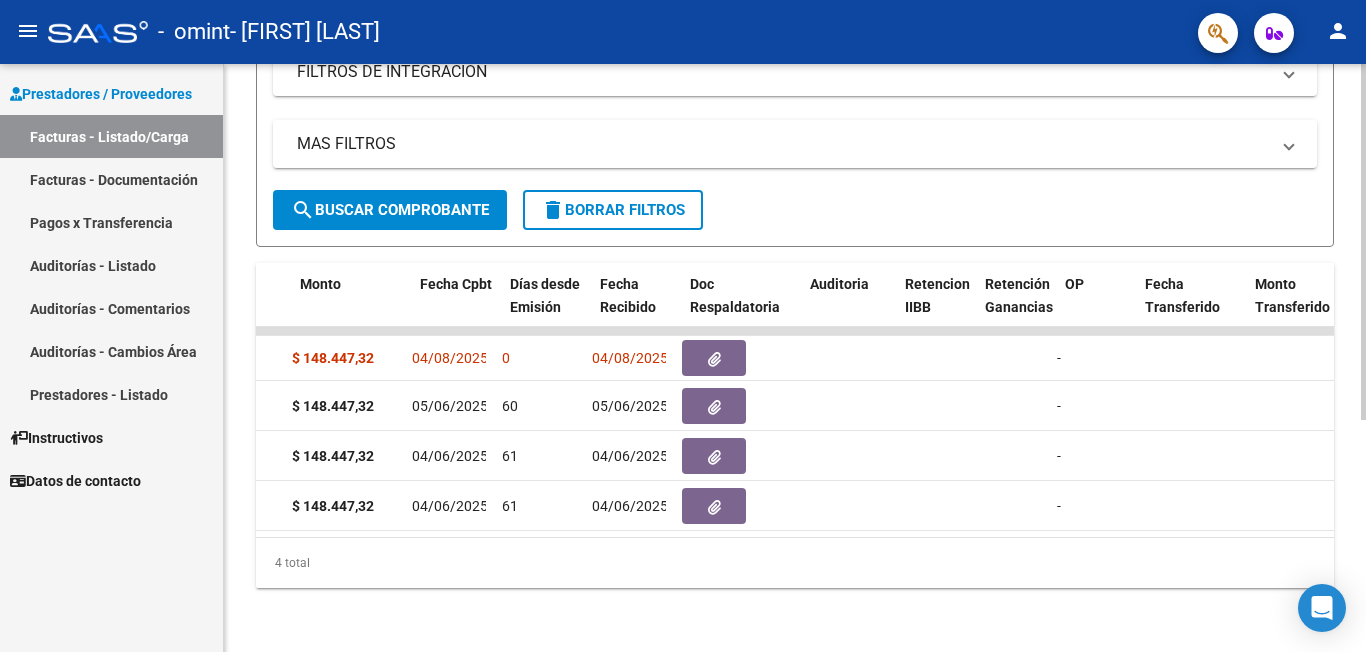 scroll, scrollTop: 0, scrollLeft: 0, axis: both 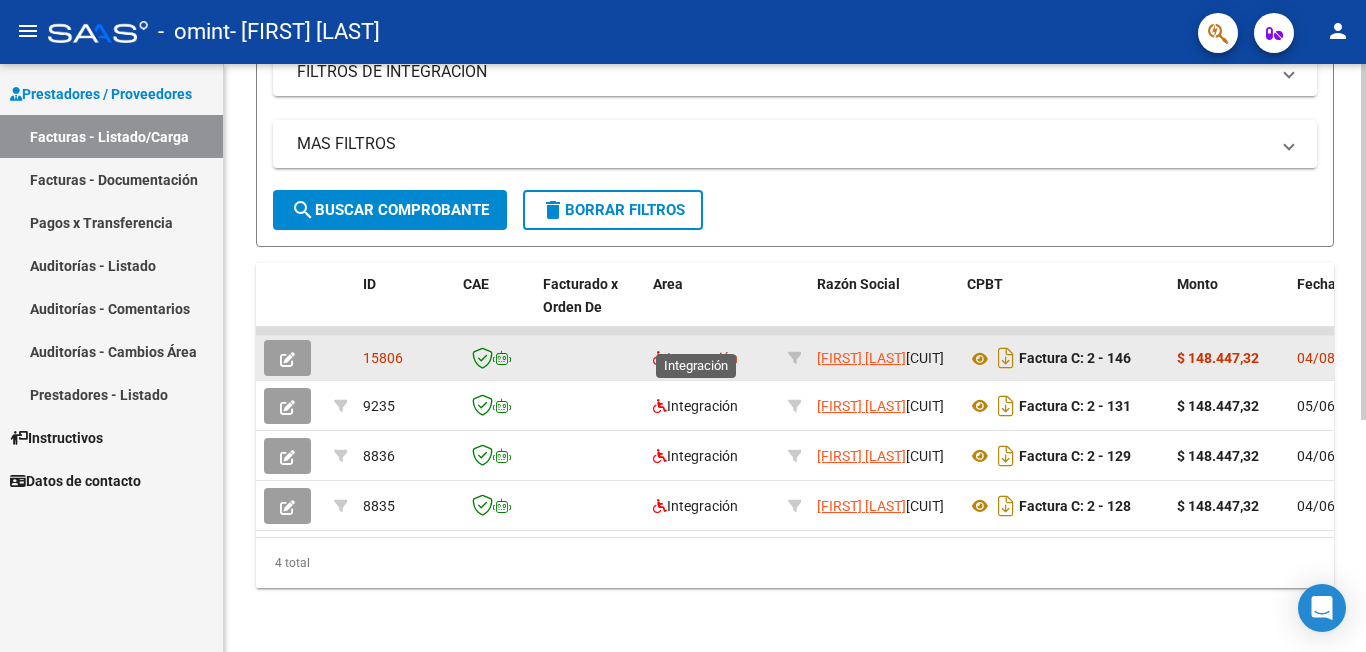 click on "Integración" 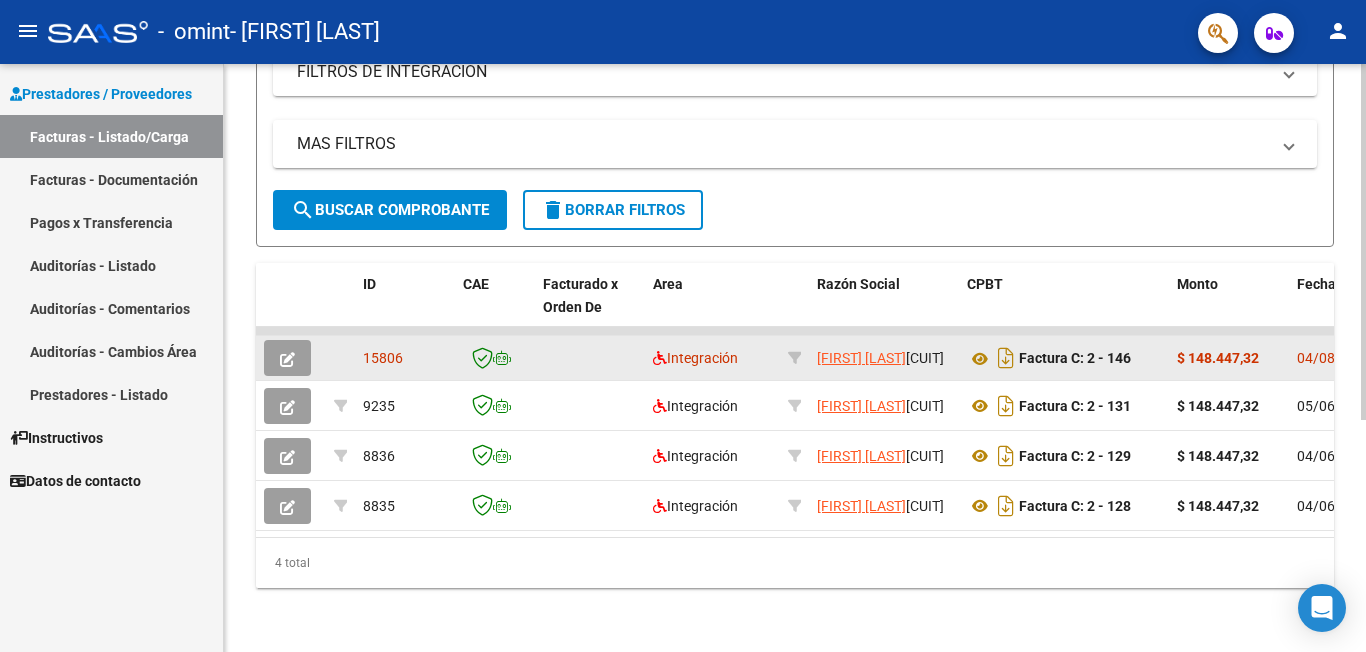 click 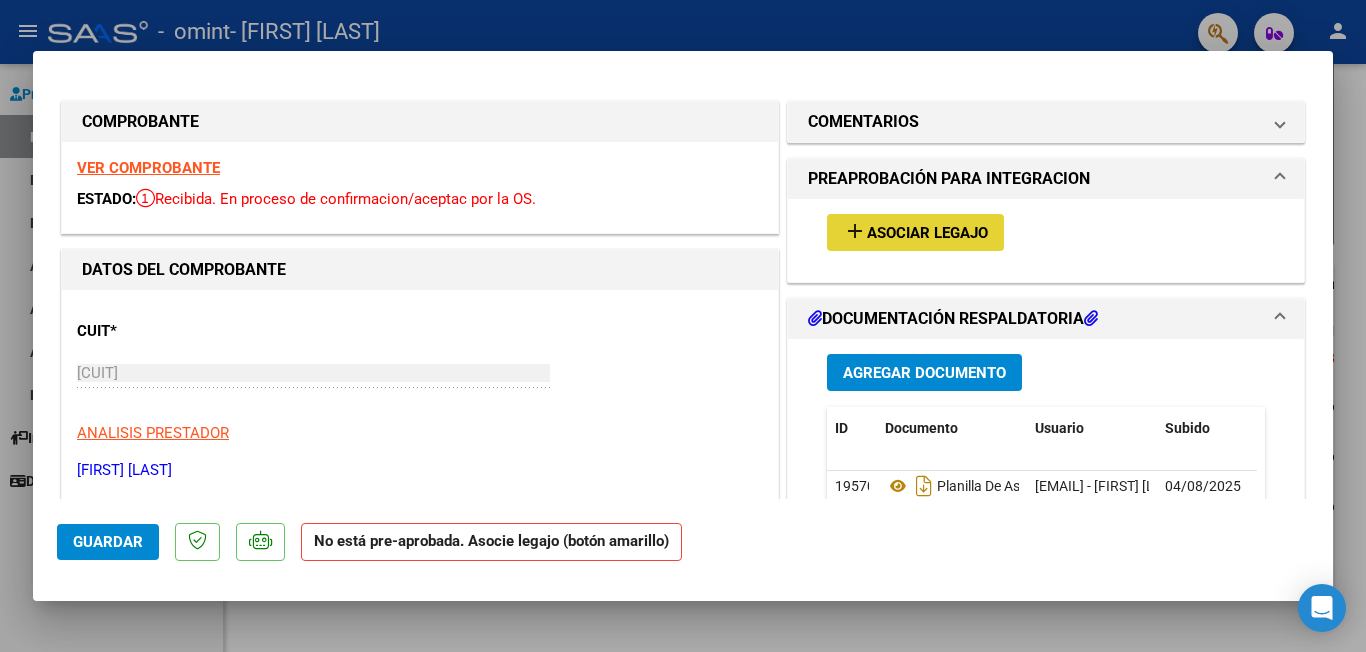 click on "Asociar Legajo" at bounding box center (927, 233) 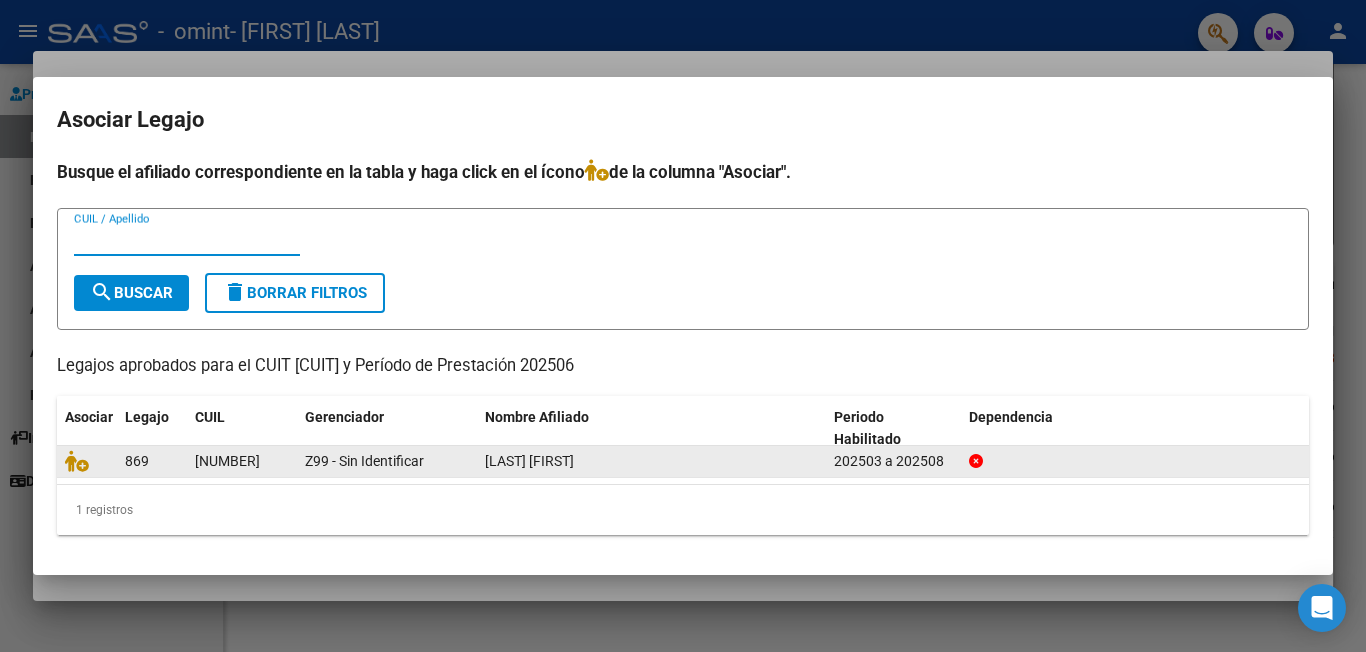 click on "GOMEZ SANTILLAN JEREMIAS" 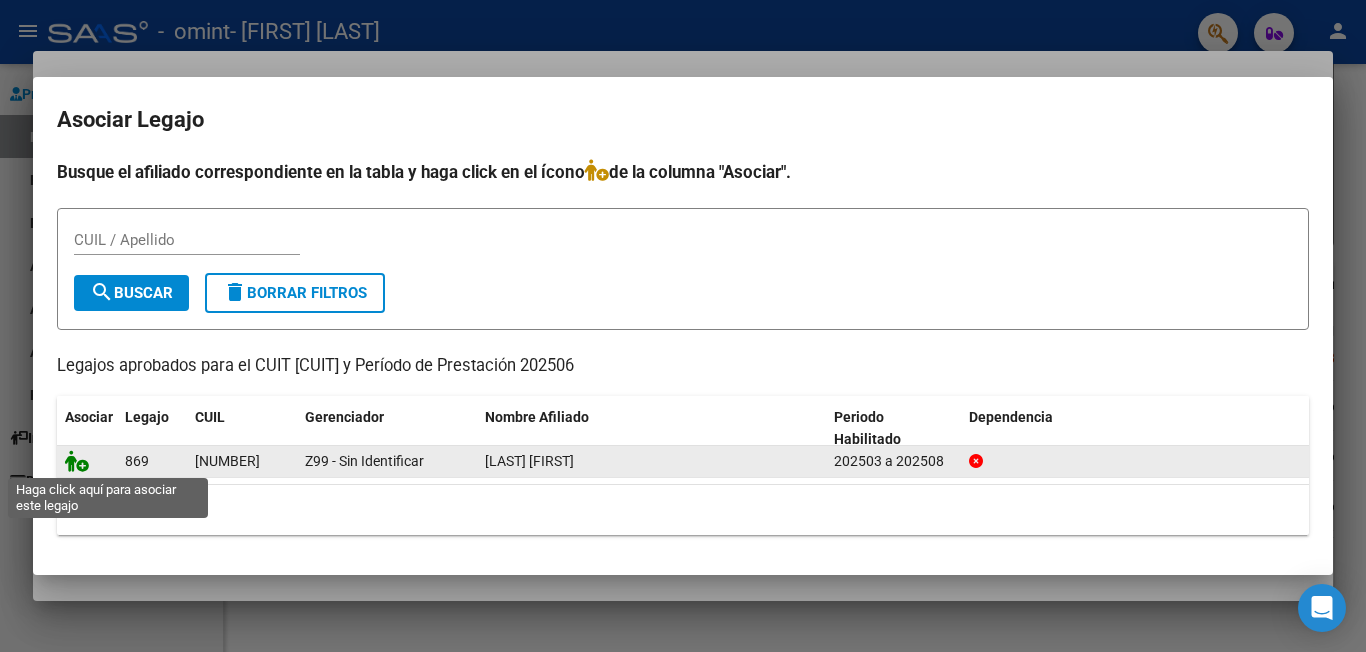 click 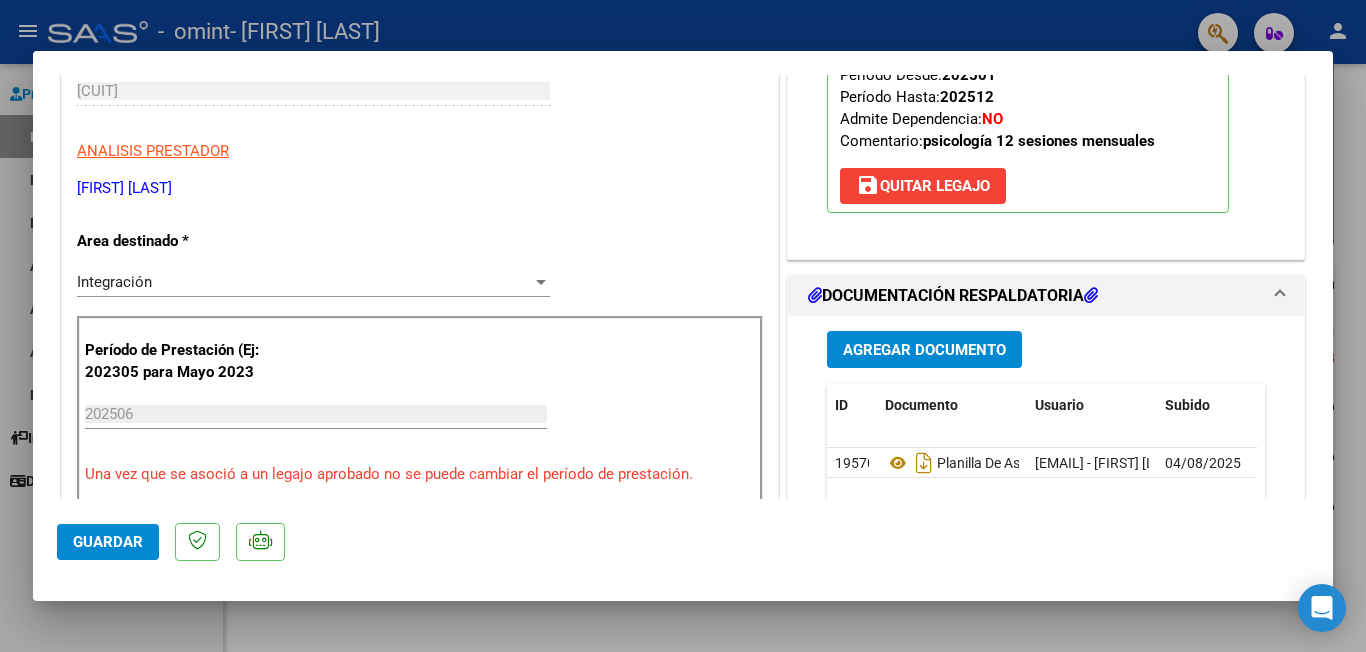 scroll, scrollTop: 324, scrollLeft: 0, axis: vertical 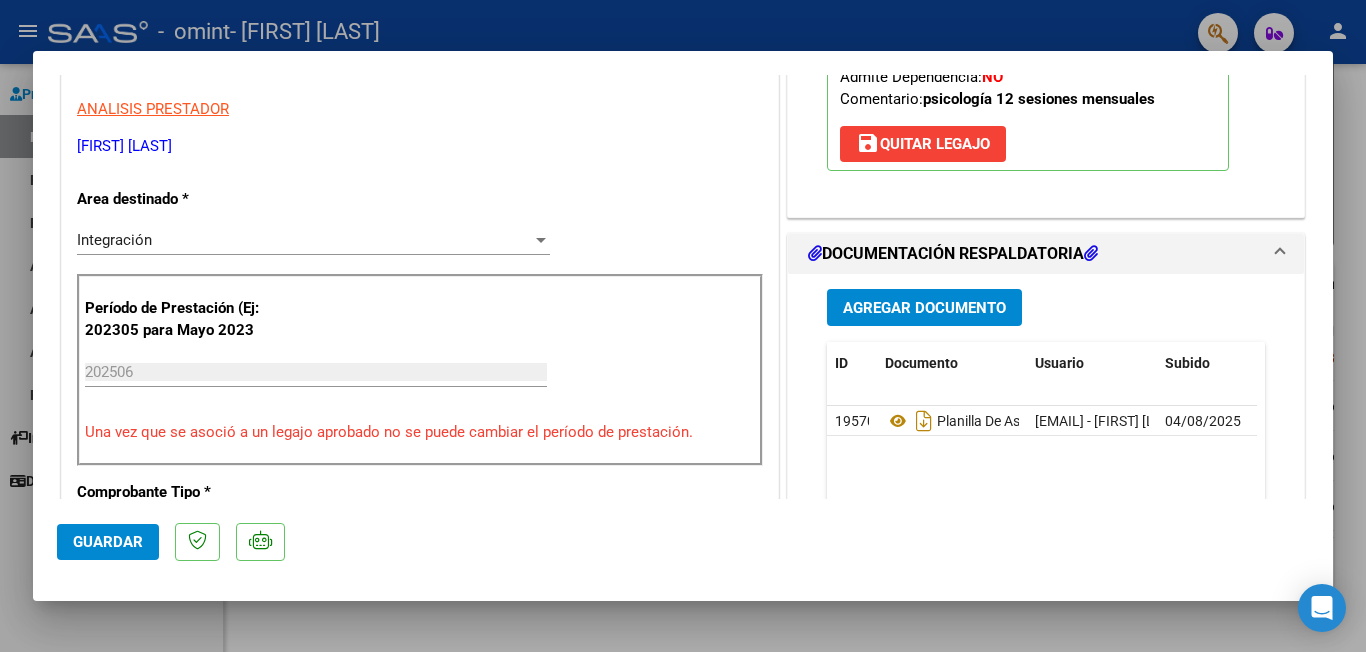 click on "Guardar" 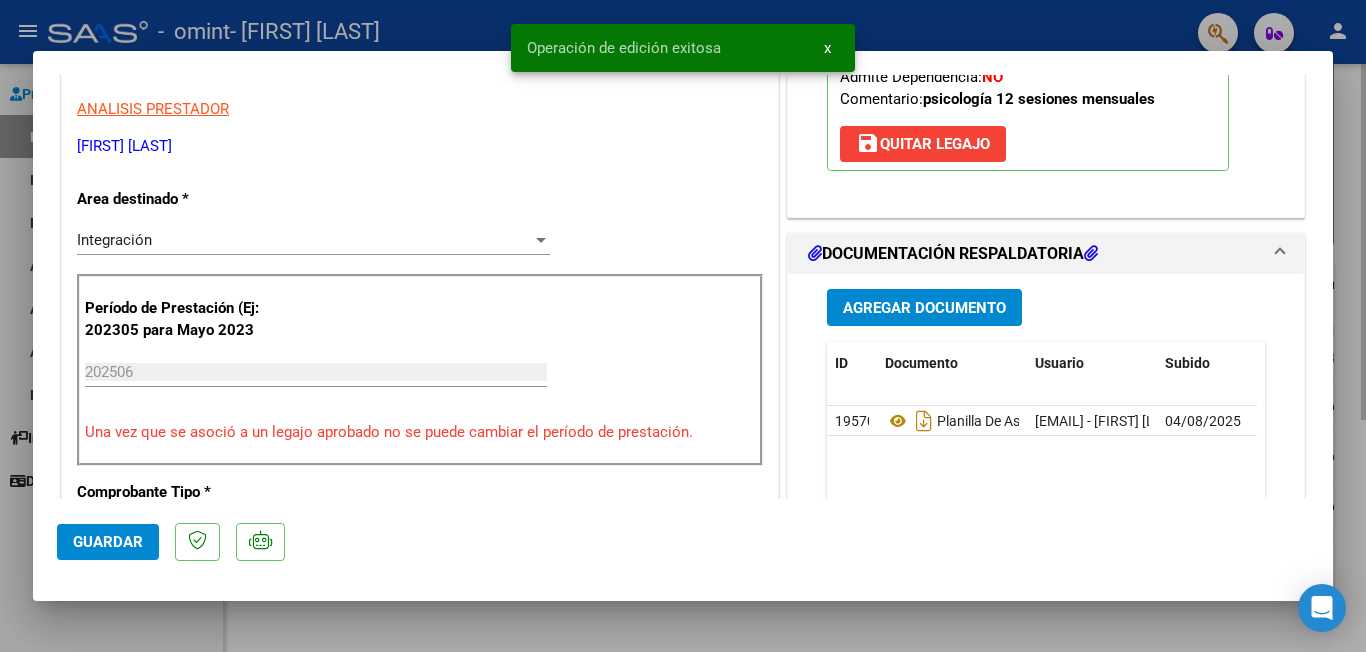 drag, startPoint x: 1365, startPoint y: 153, endPoint x: 1351, endPoint y: 149, distance: 14.56022 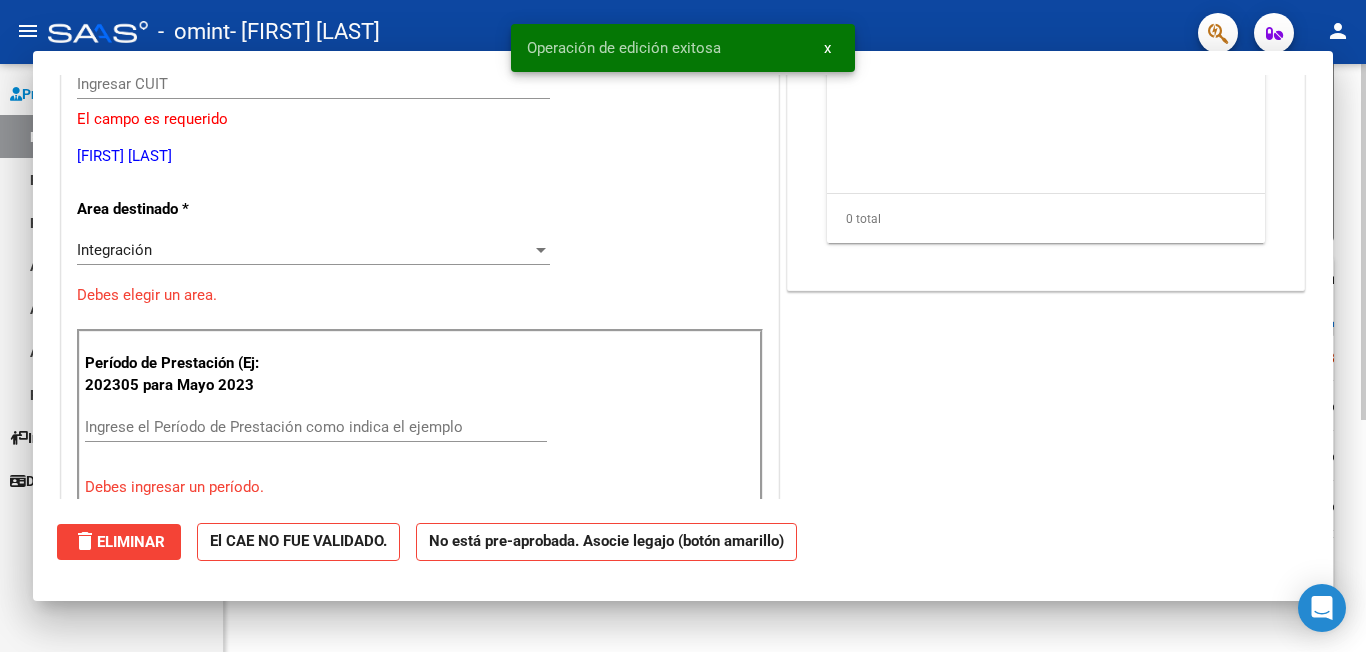 scroll, scrollTop: 0, scrollLeft: 0, axis: both 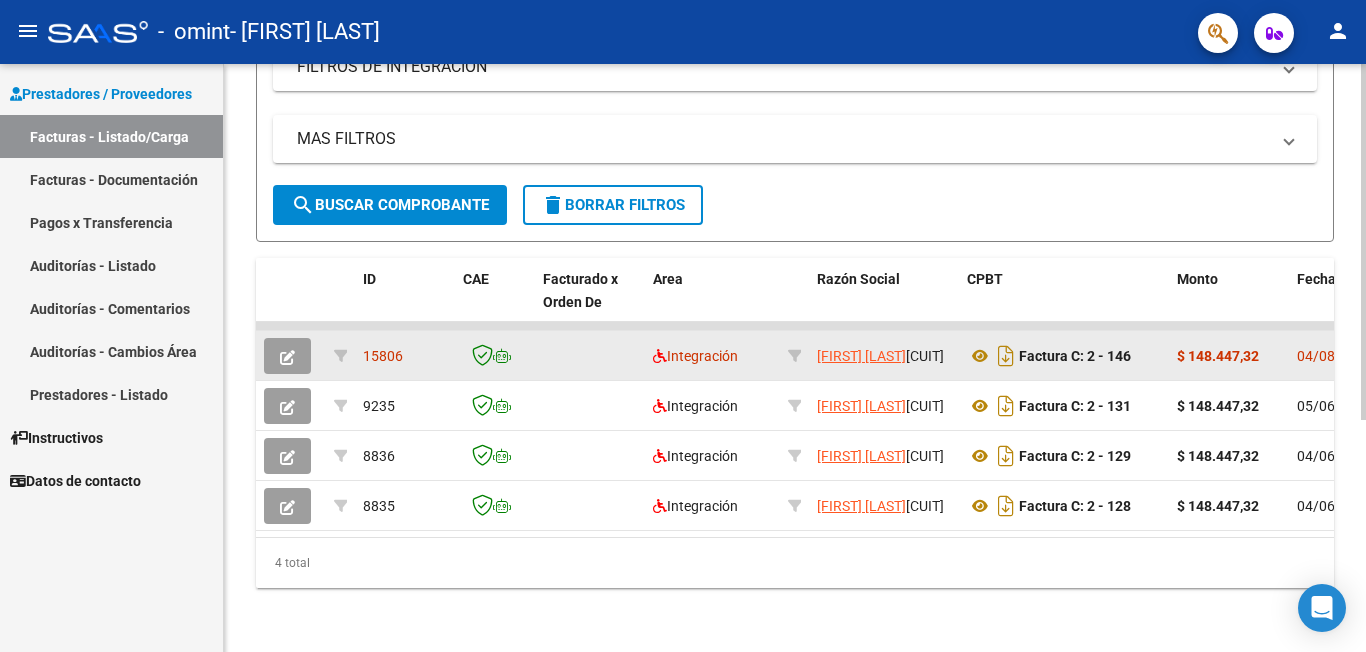 click on "15806" 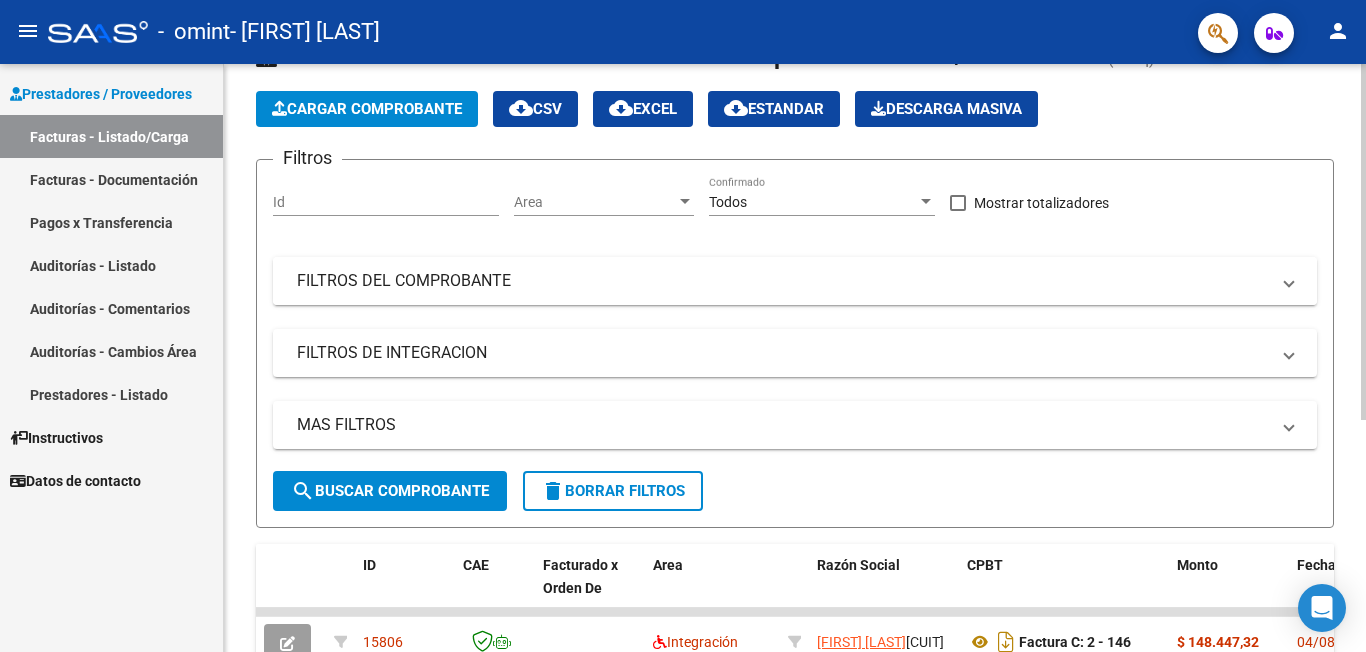 scroll, scrollTop: 0, scrollLeft: 0, axis: both 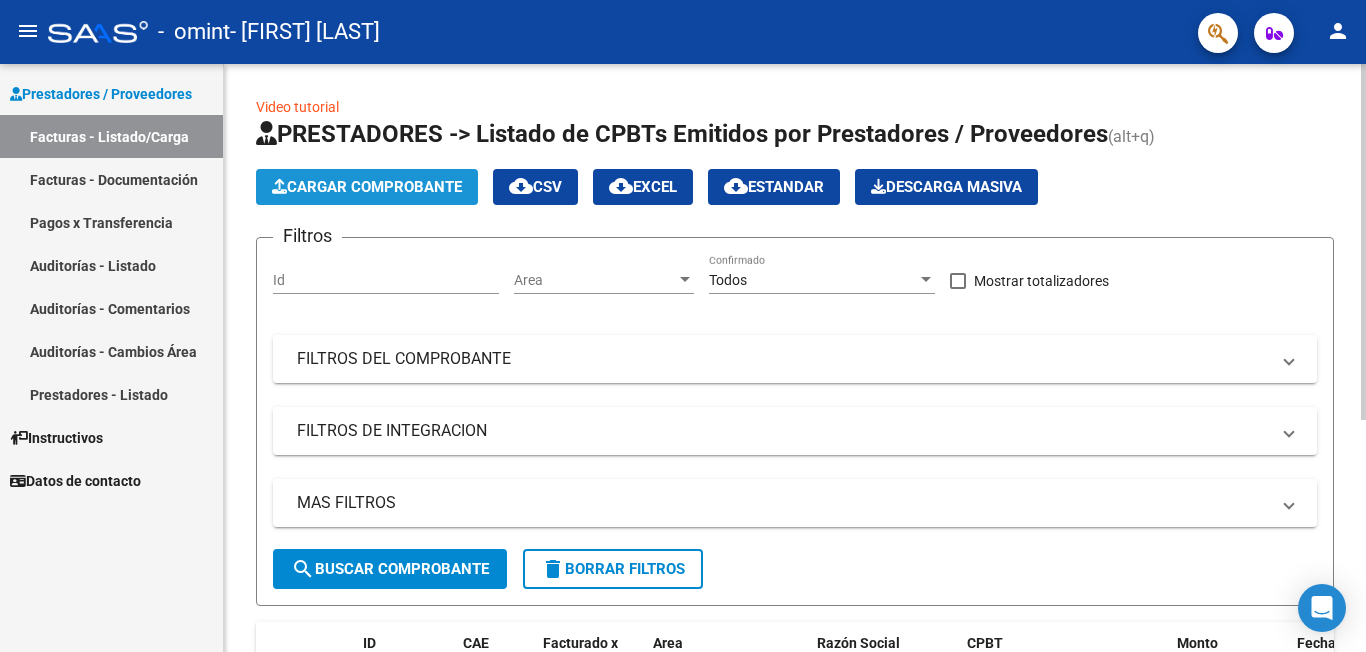 click on "Cargar Comprobante" 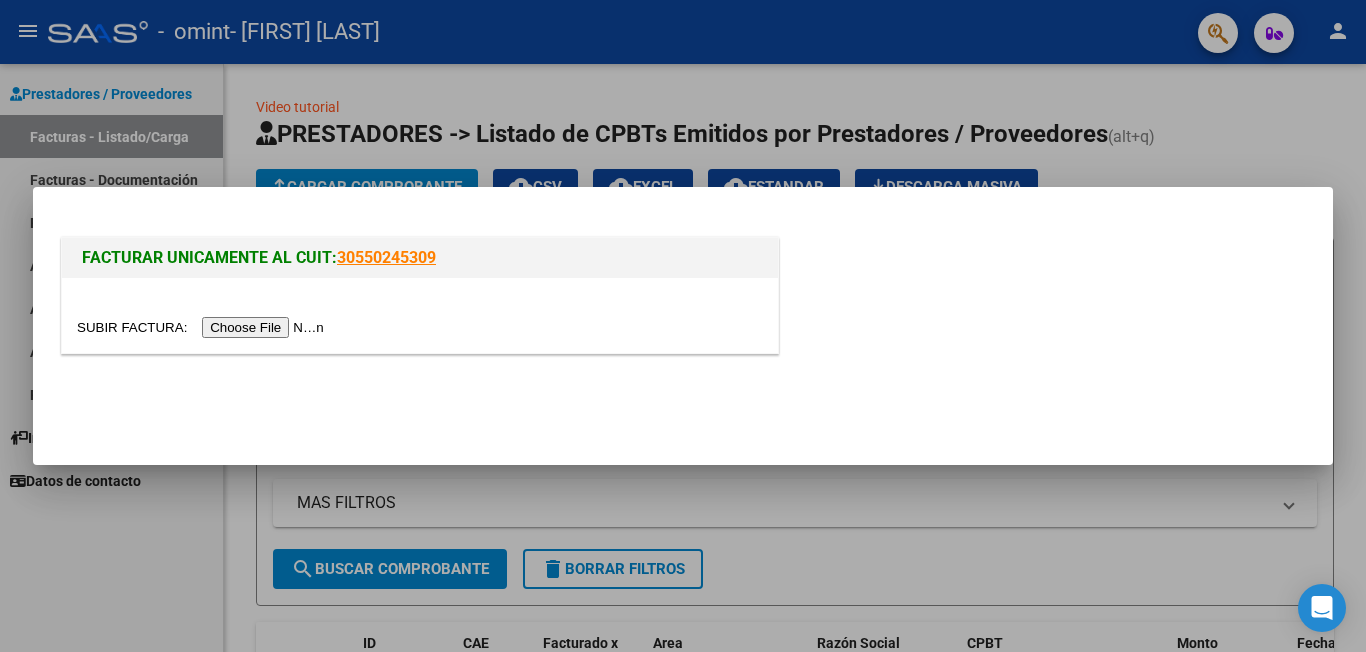 click at bounding box center [203, 327] 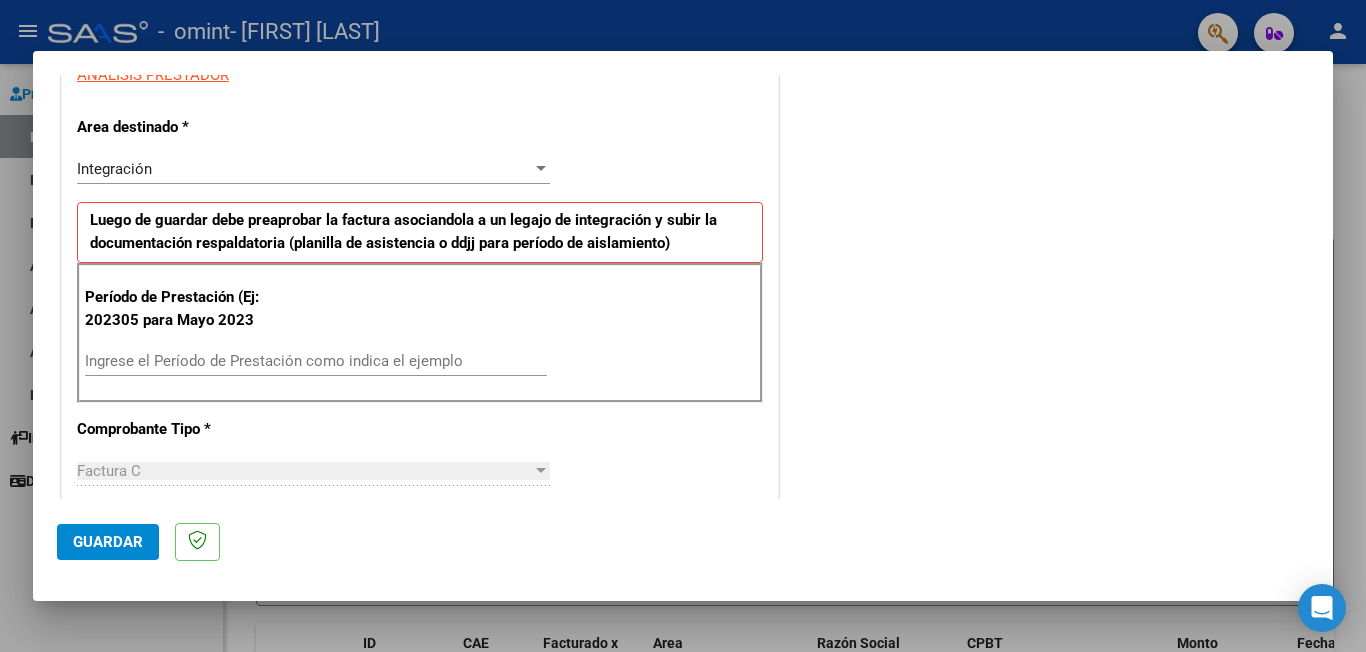 scroll, scrollTop: 432, scrollLeft: 0, axis: vertical 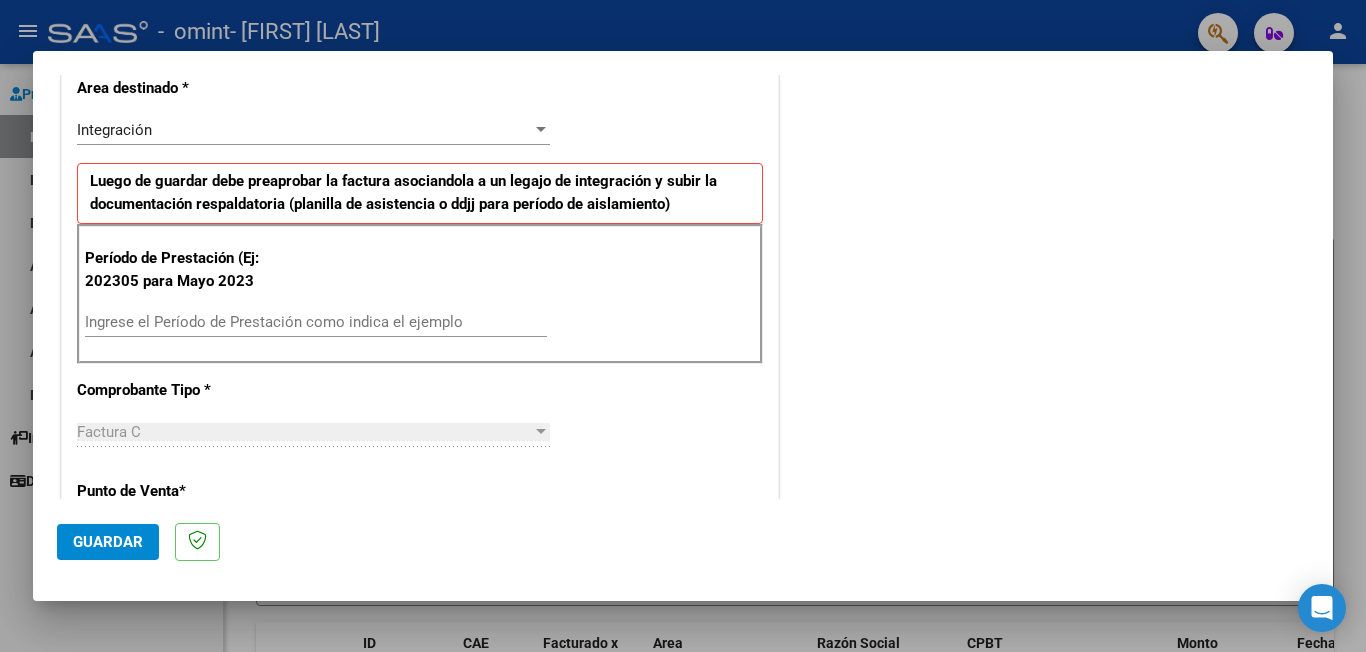 click on "Ingrese el Período de Prestación como indica el ejemplo" at bounding box center [316, 322] 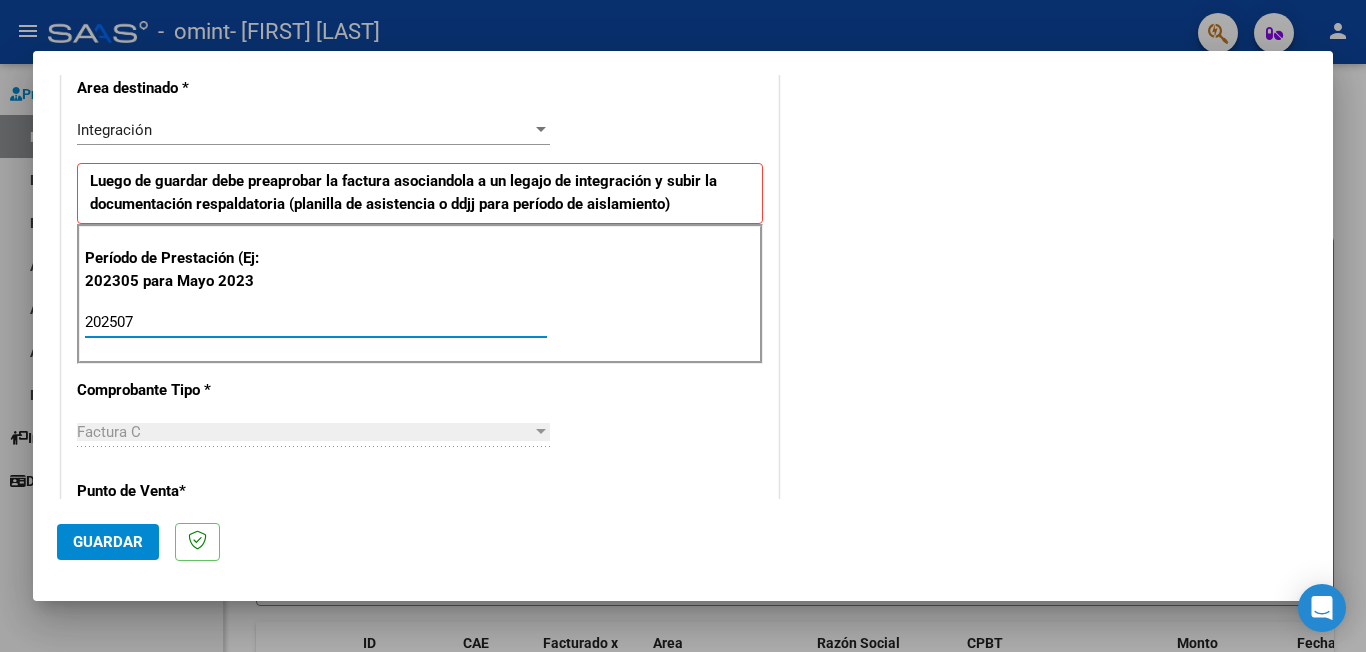 type on "202507" 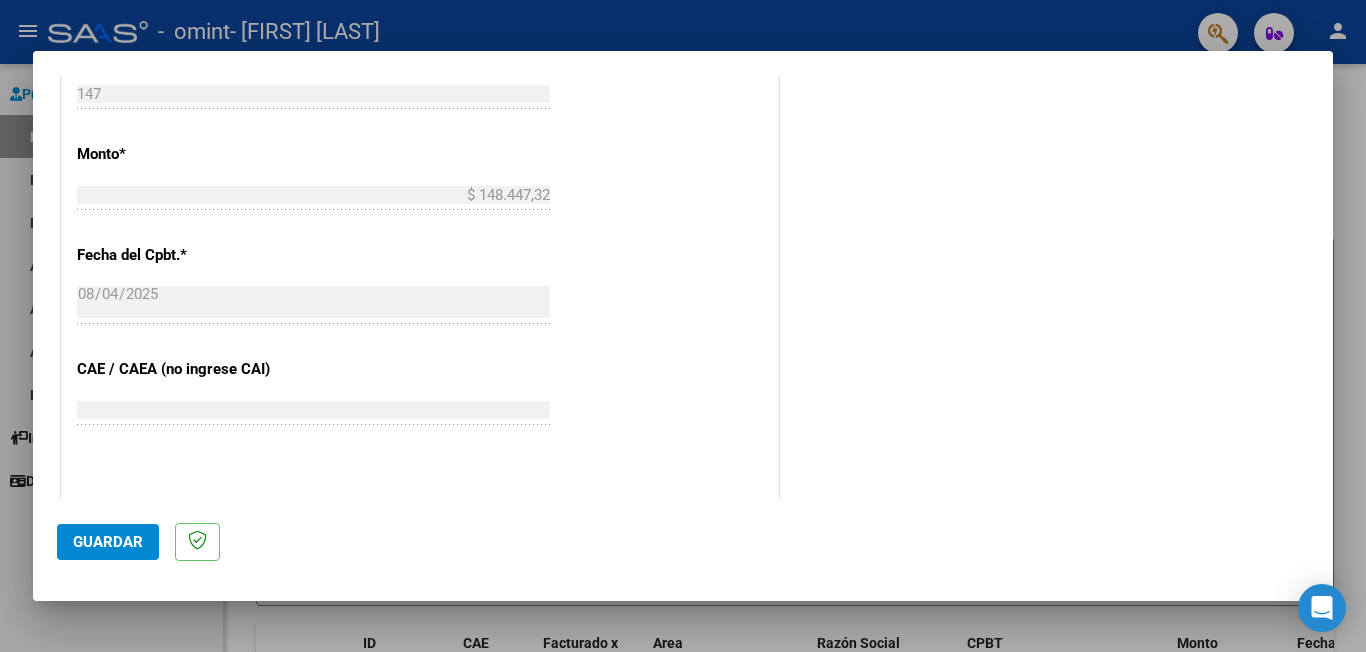 scroll, scrollTop: 1274, scrollLeft: 0, axis: vertical 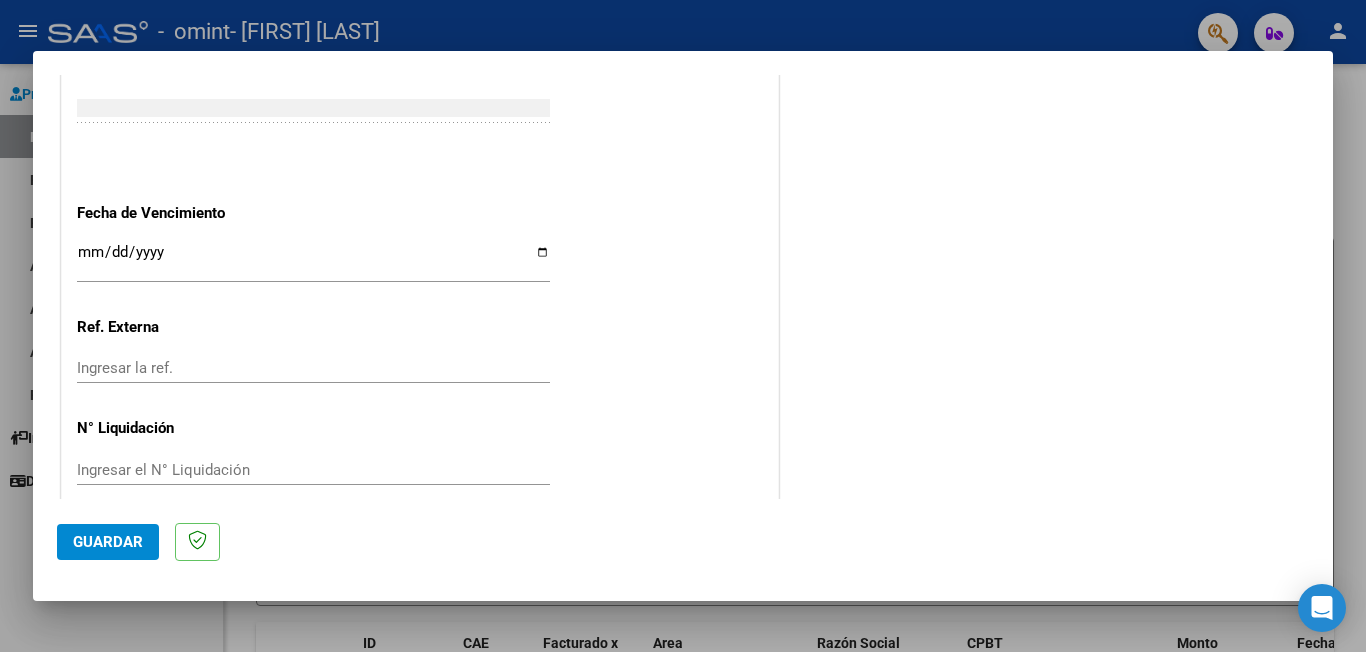 click on "Guardar" 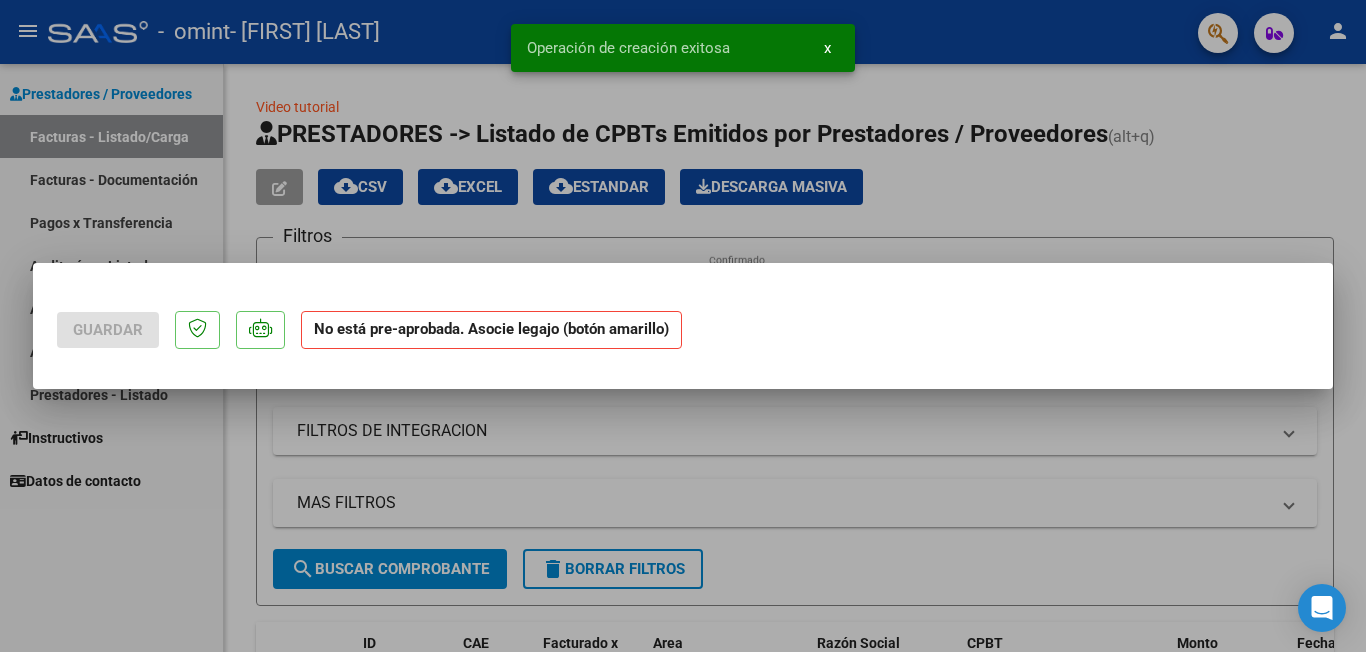 scroll, scrollTop: 0, scrollLeft: 0, axis: both 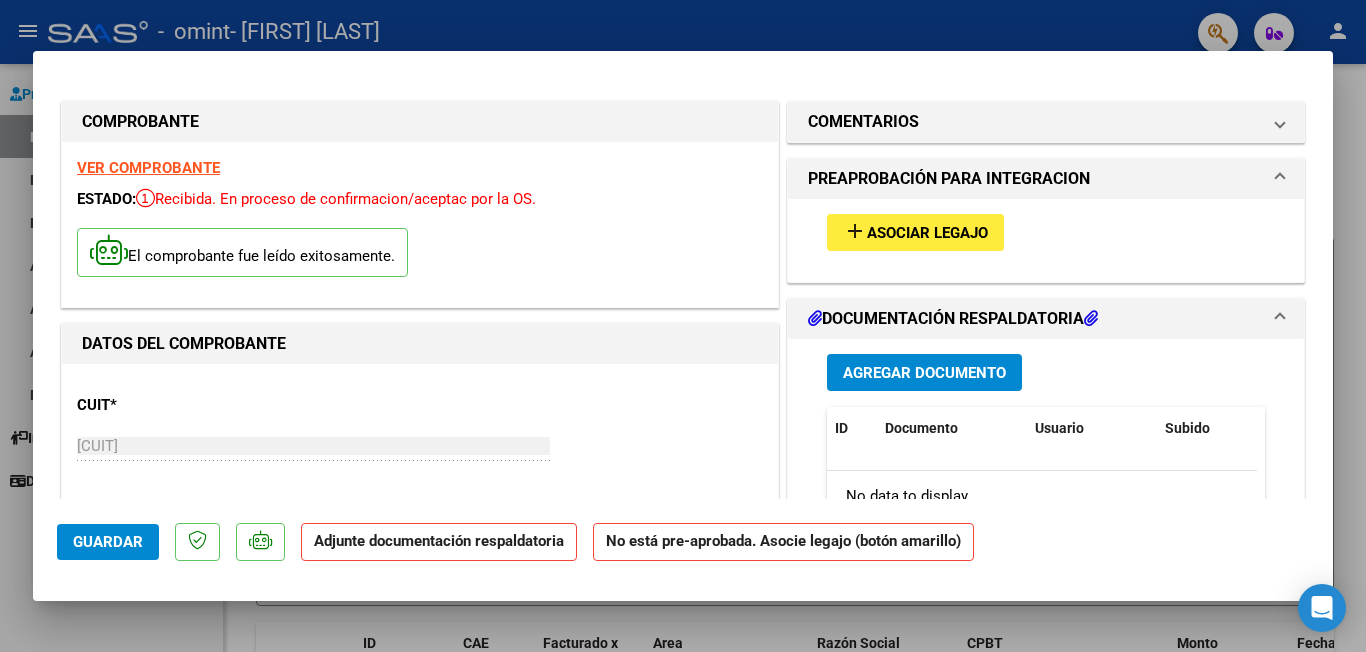 click on "add Asociar Legajo" at bounding box center [915, 232] 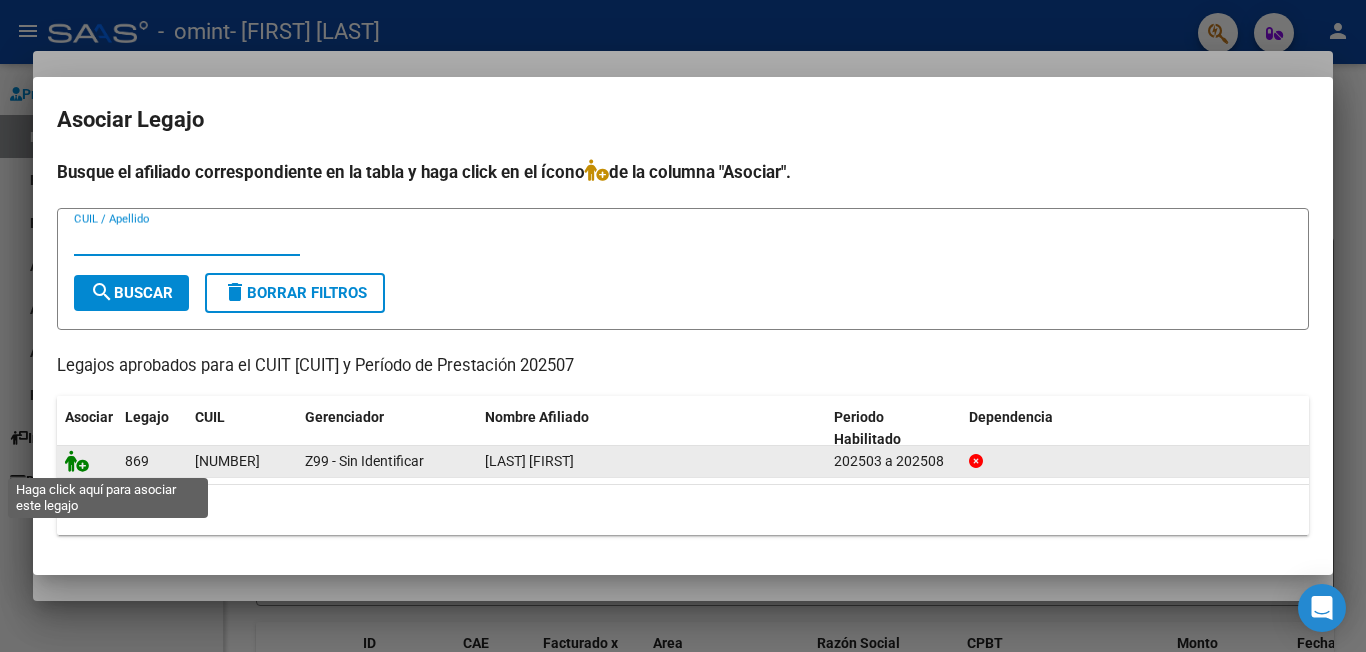 drag, startPoint x: 78, startPoint y: 464, endPoint x: 88, endPoint y: 462, distance: 10.198039 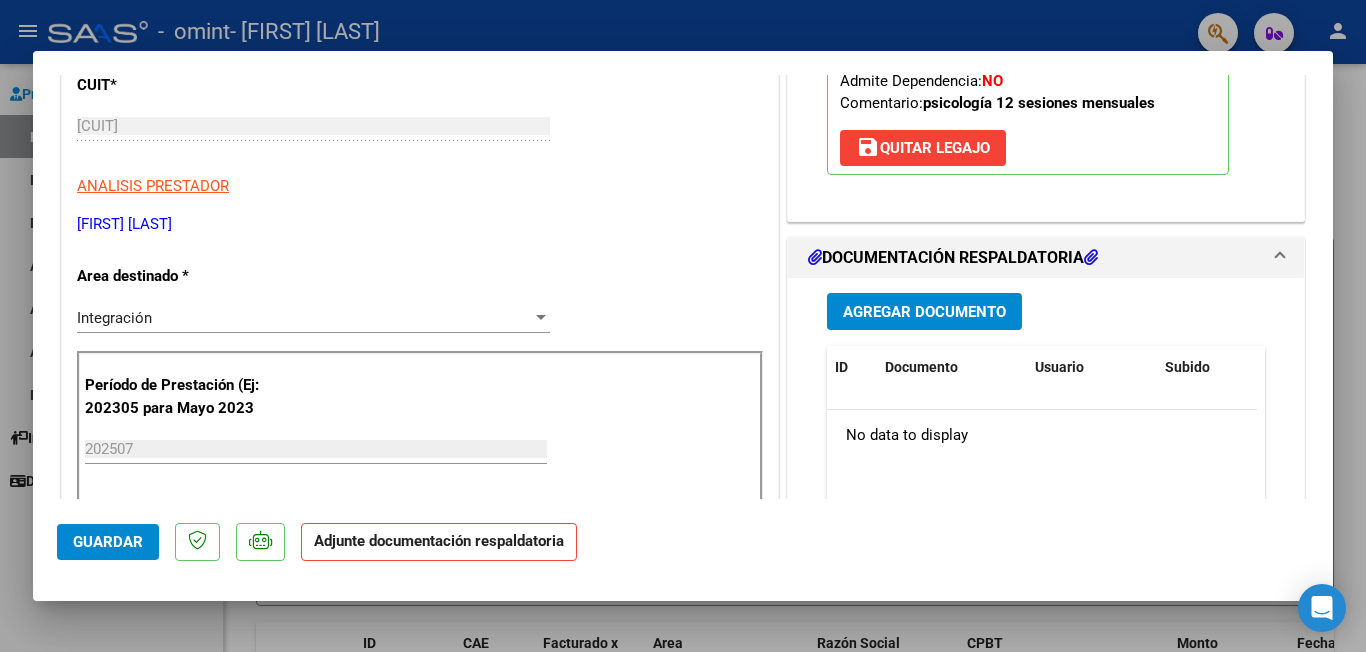 scroll, scrollTop: 324, scrollLeft: 0, axis: vertical 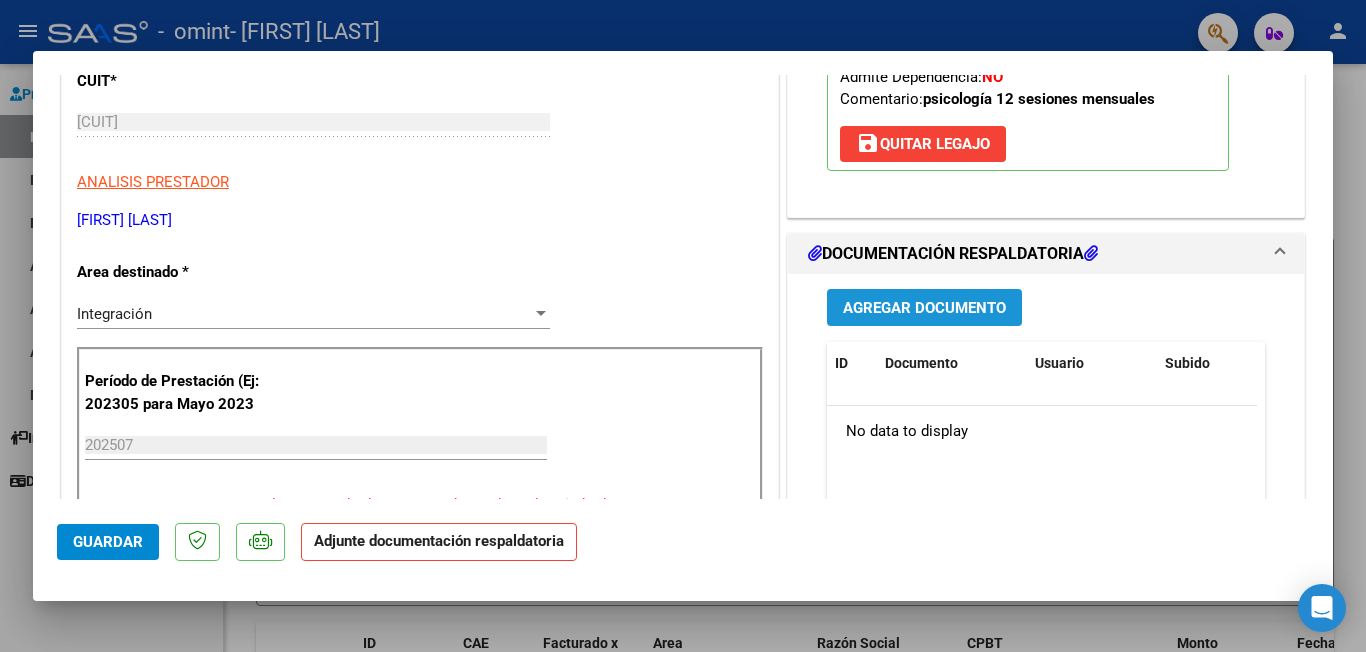 click on "Agregar Documento" at bounding box center [924, 307] 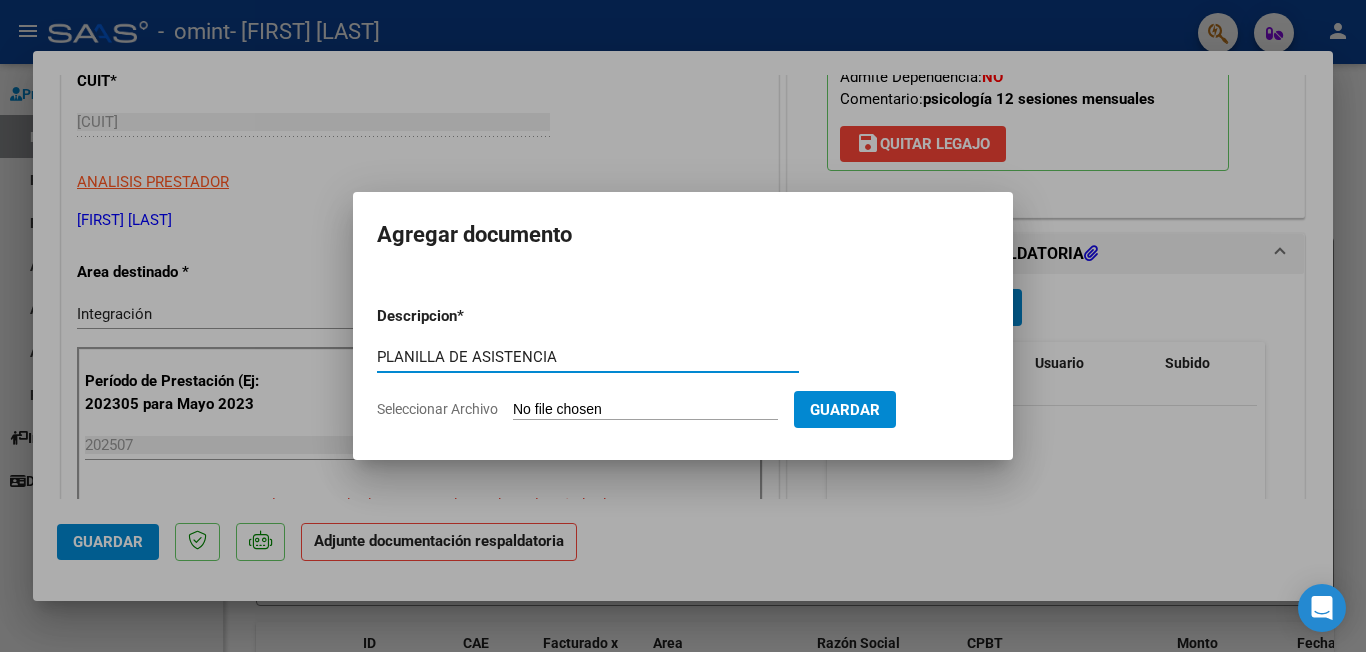 type on "PLANILLA DE ASISTENCIA" 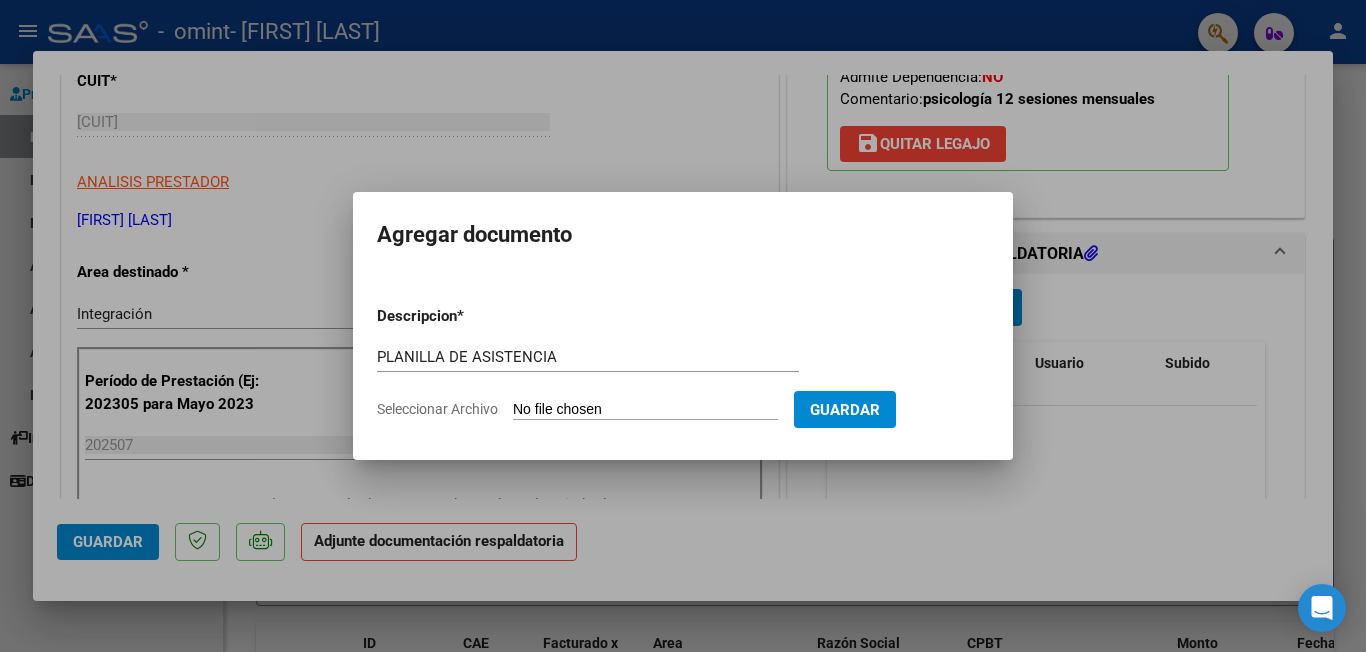 type on "C:\fakepath\Asistencia Jere Julio 2025.pdf" 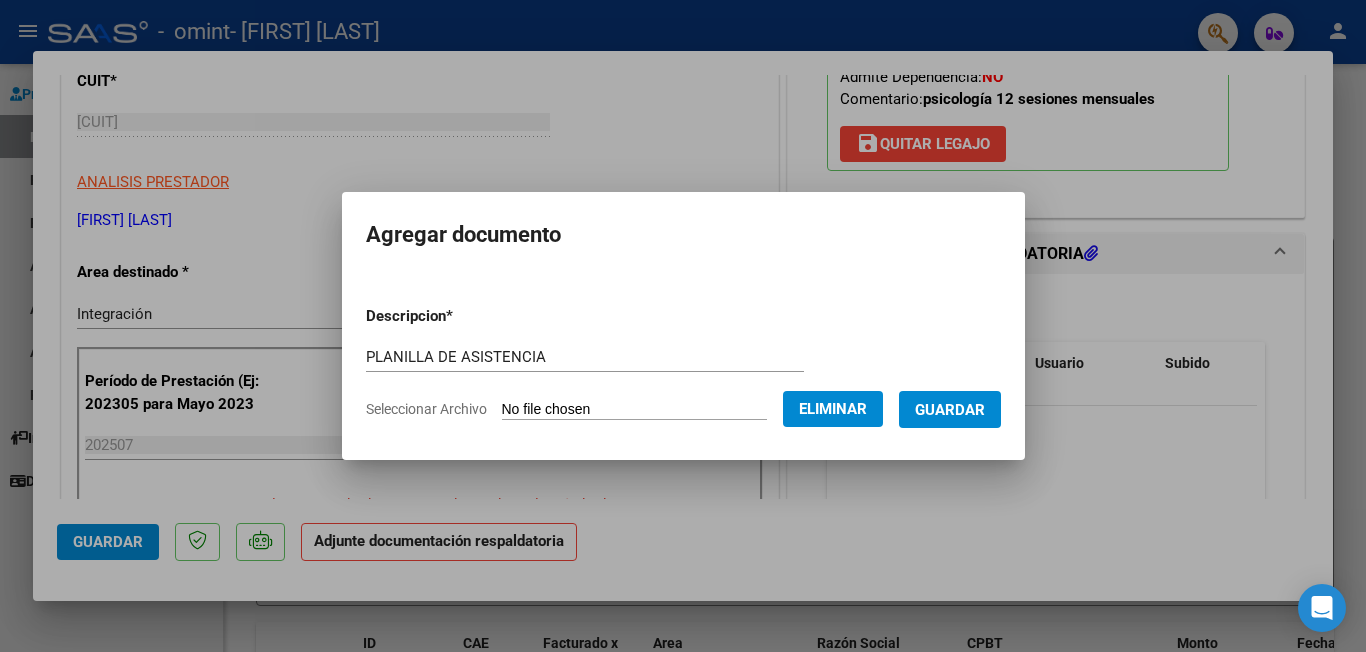 click on "Guardar" at bounding box center [950, 410] 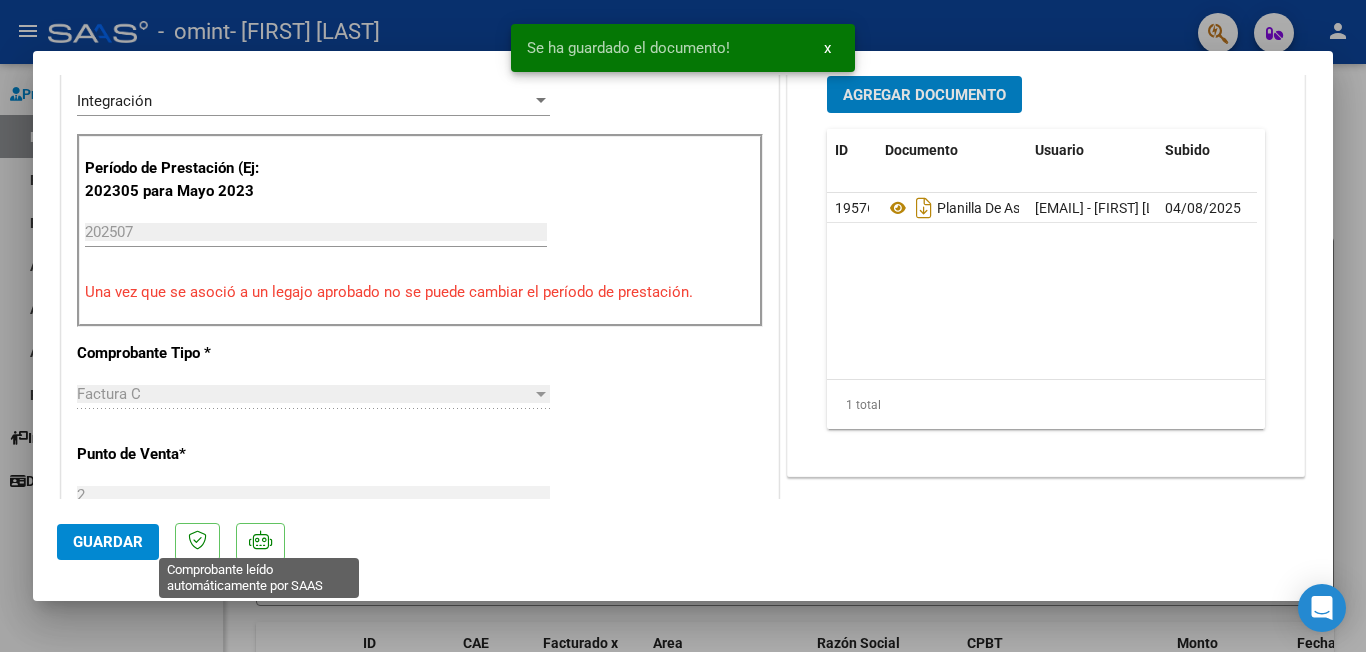 scroll, scrollTop: 540, scrollLeft: 0, axis: vertical 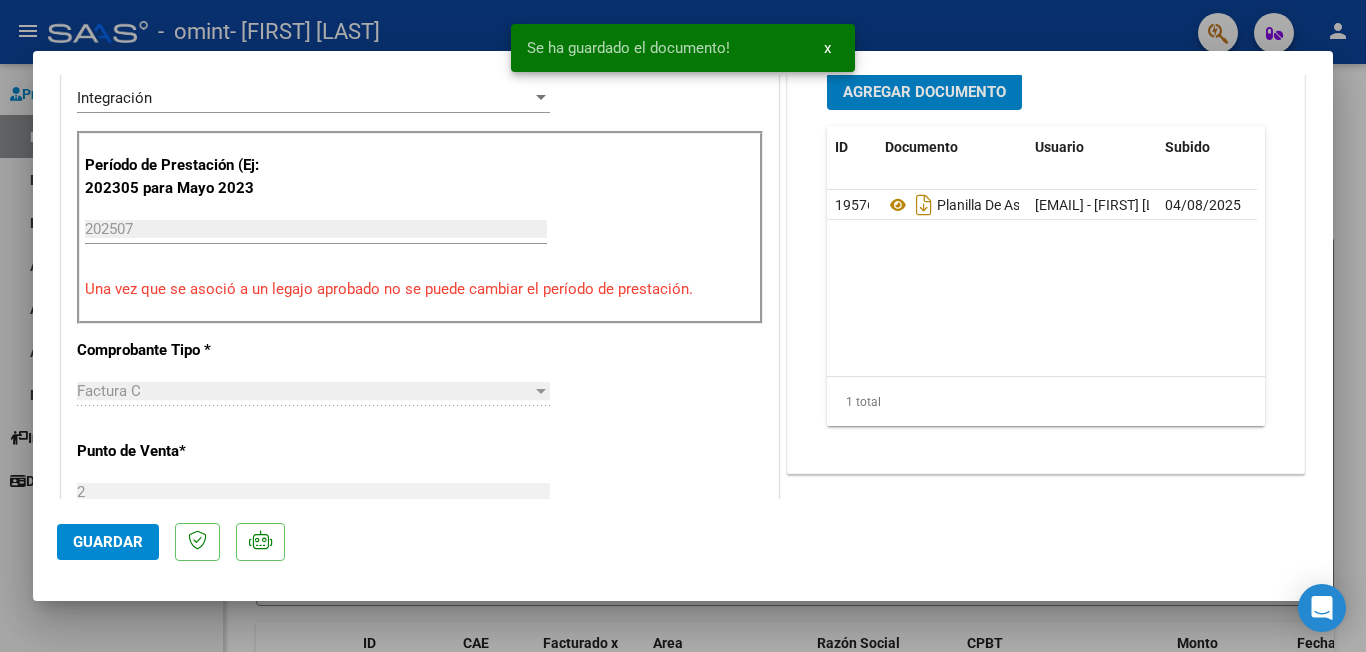 click on "Guardar" 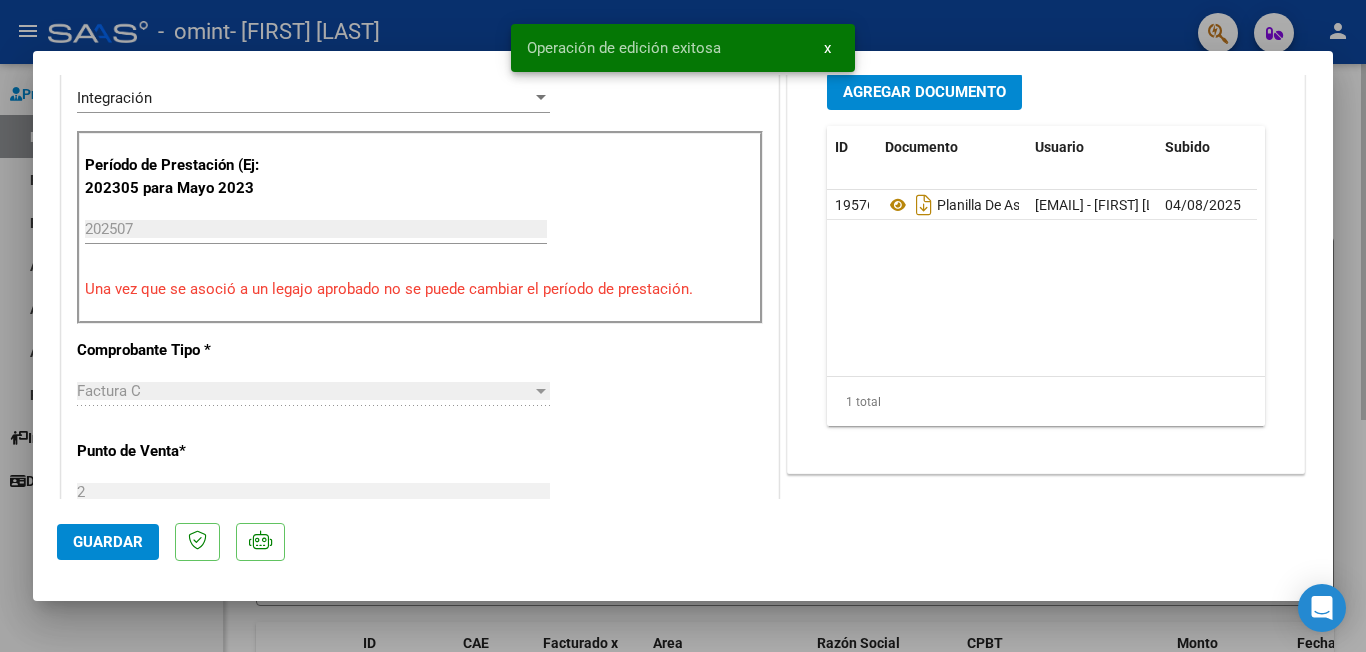 click at bounding box center [683, 326] 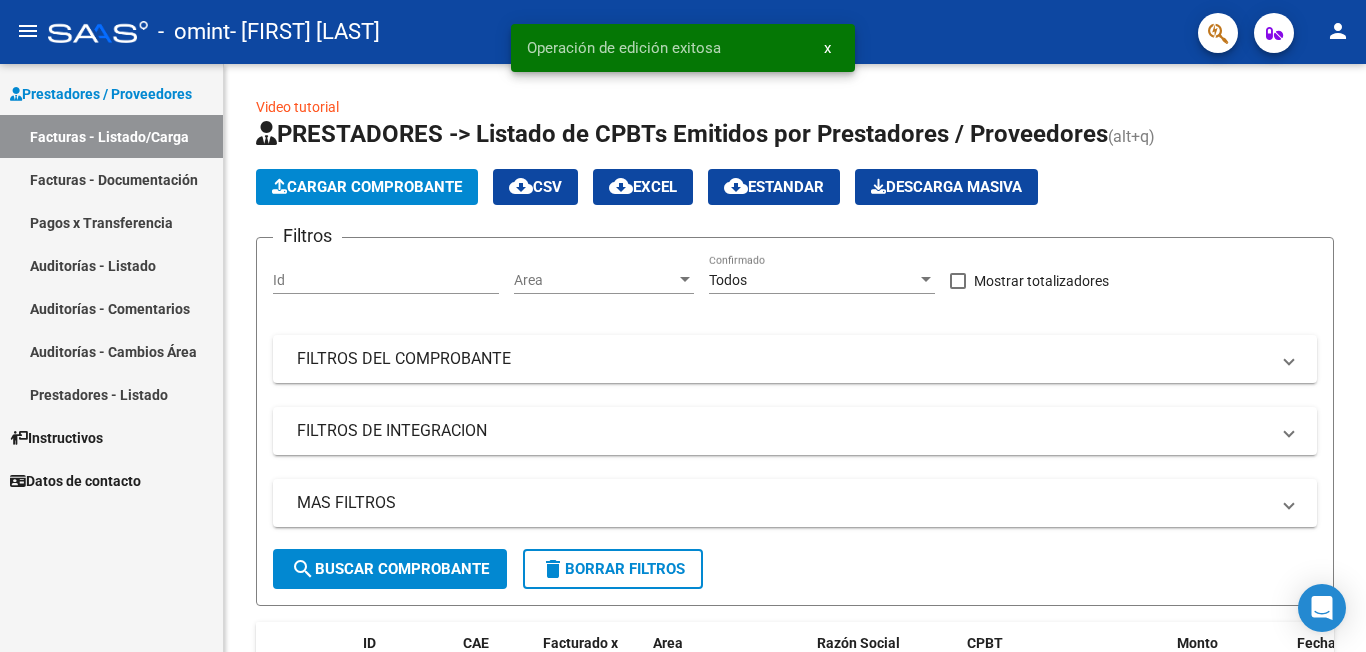 click on "Facturas - Listado/Carga" at bounding box center [111, 136] 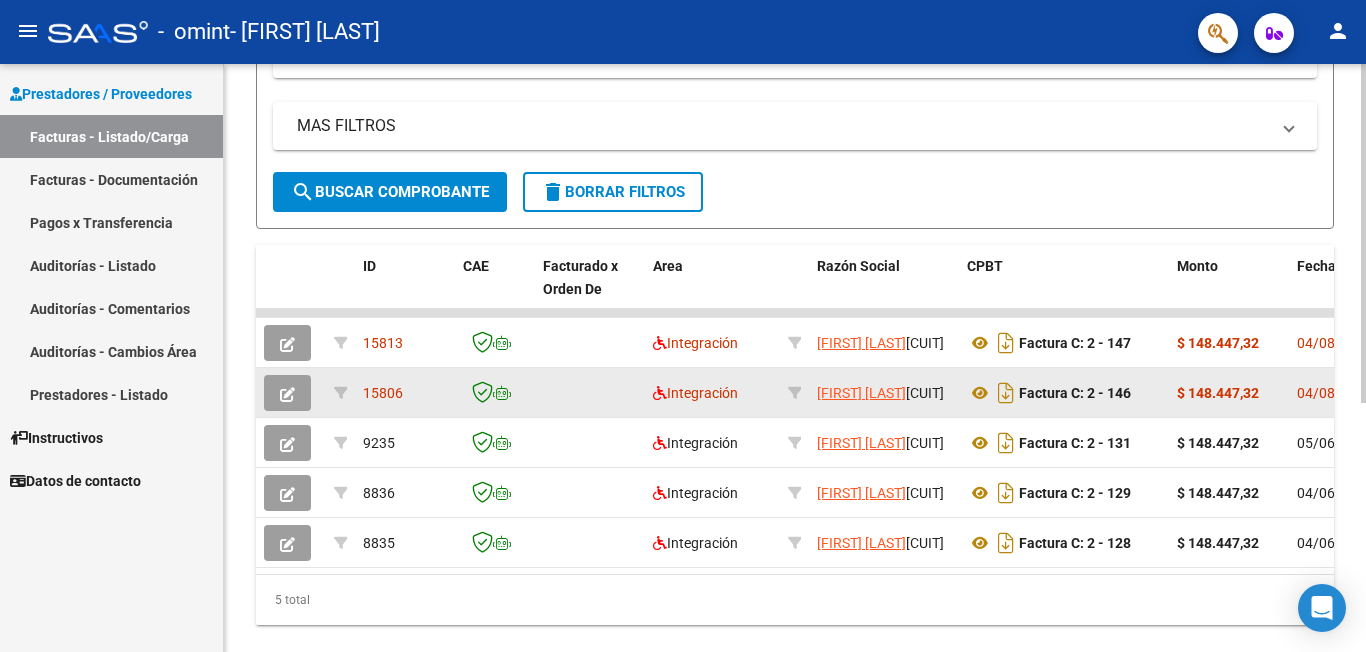 scroll, scrollTop: 408, scrollLeft: 0, axis: vertical 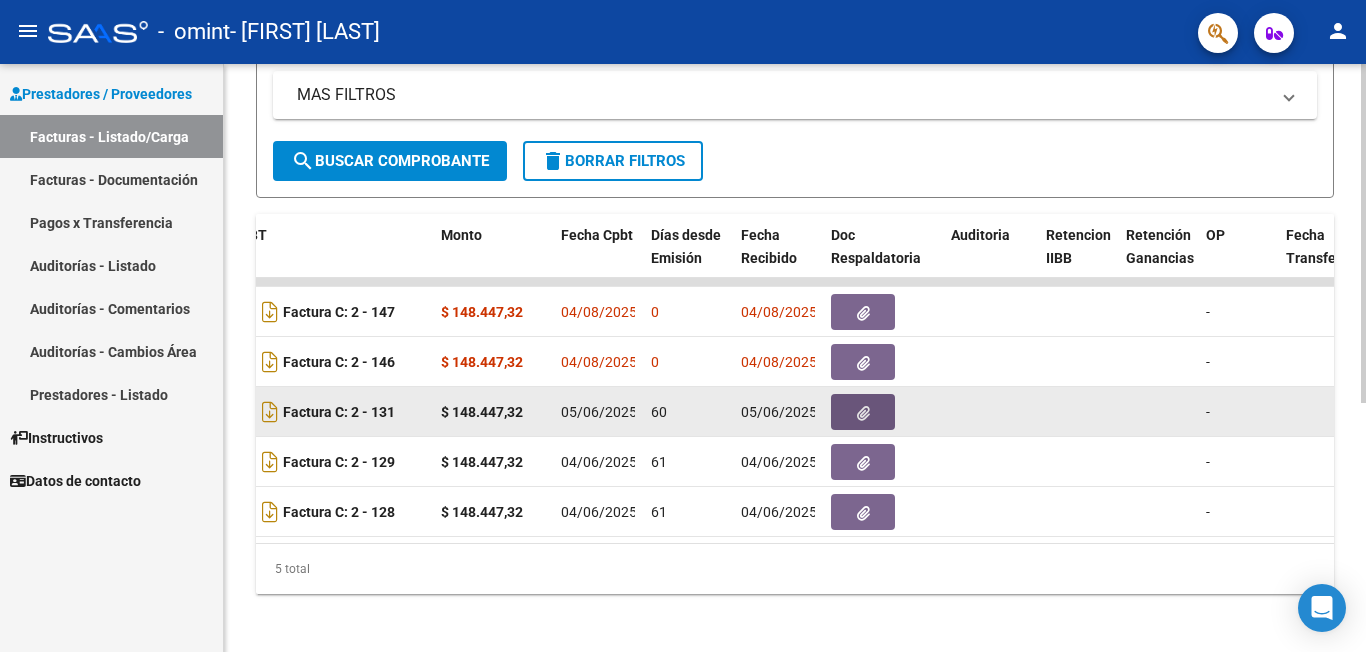 click 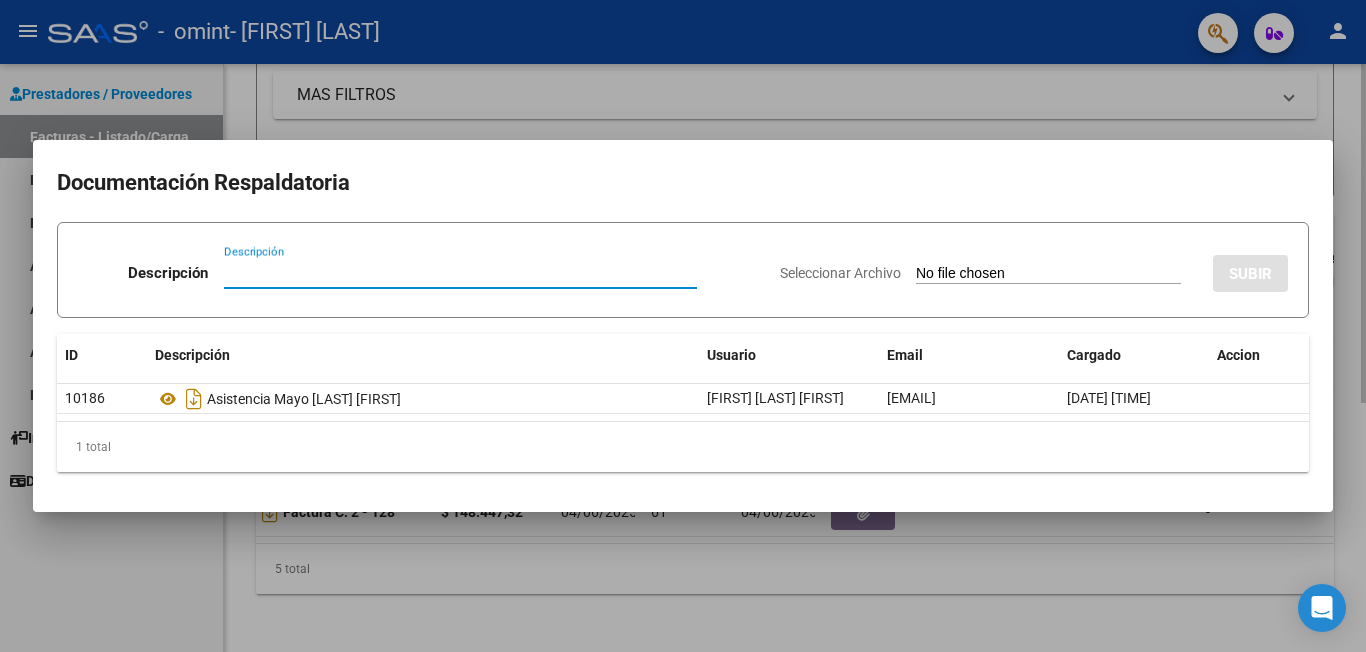 click at bounding box center (683, 326) 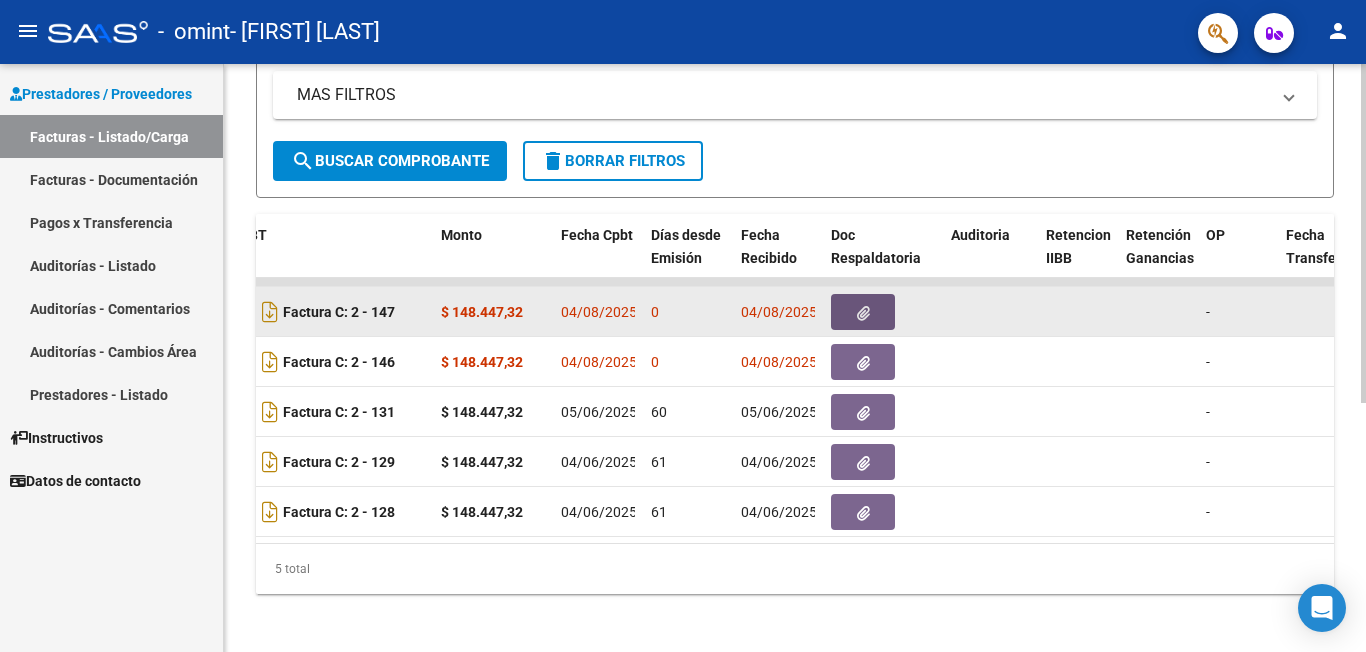 click 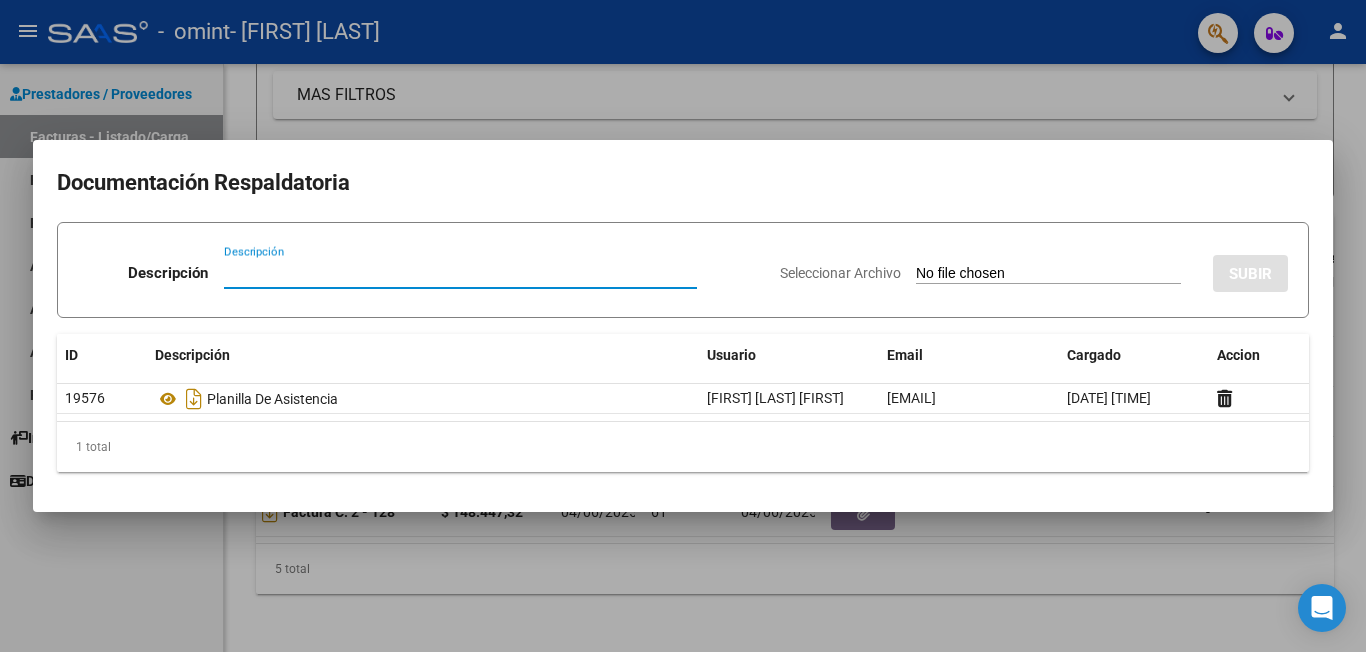 click at bounding box center [683, 326] 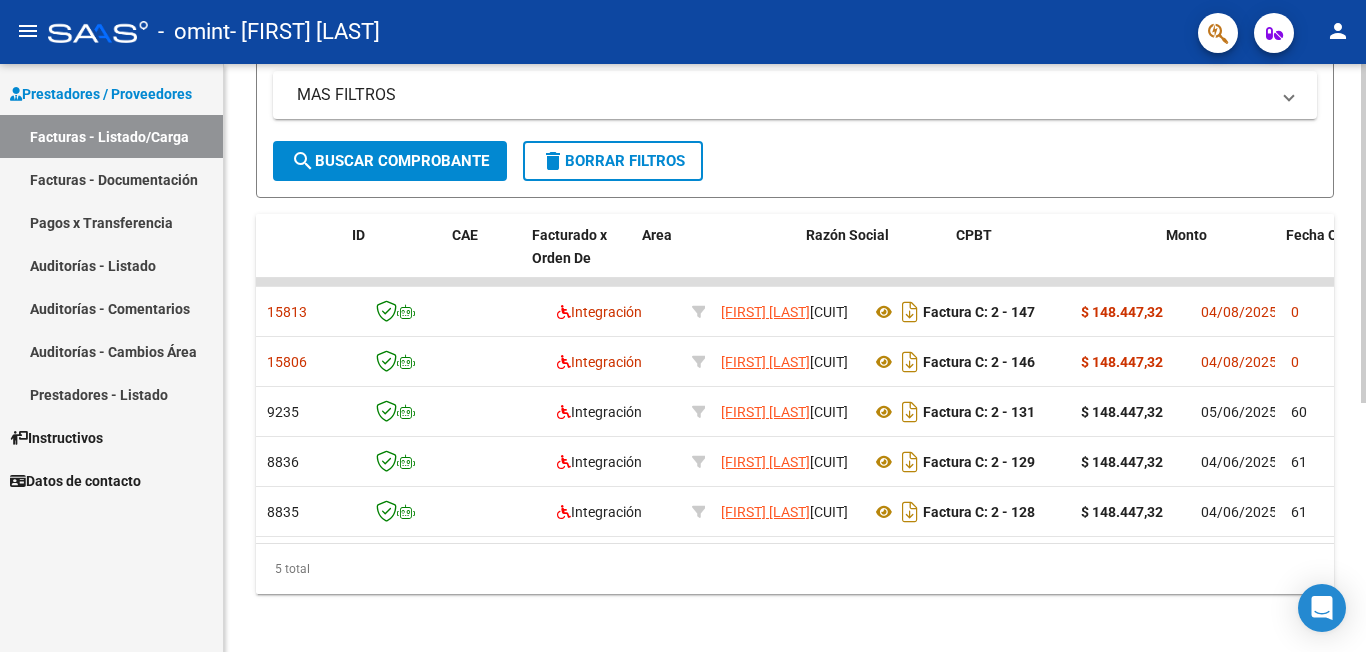 scroll, scrollTop: 0, scrollLeft: 0, axis: both 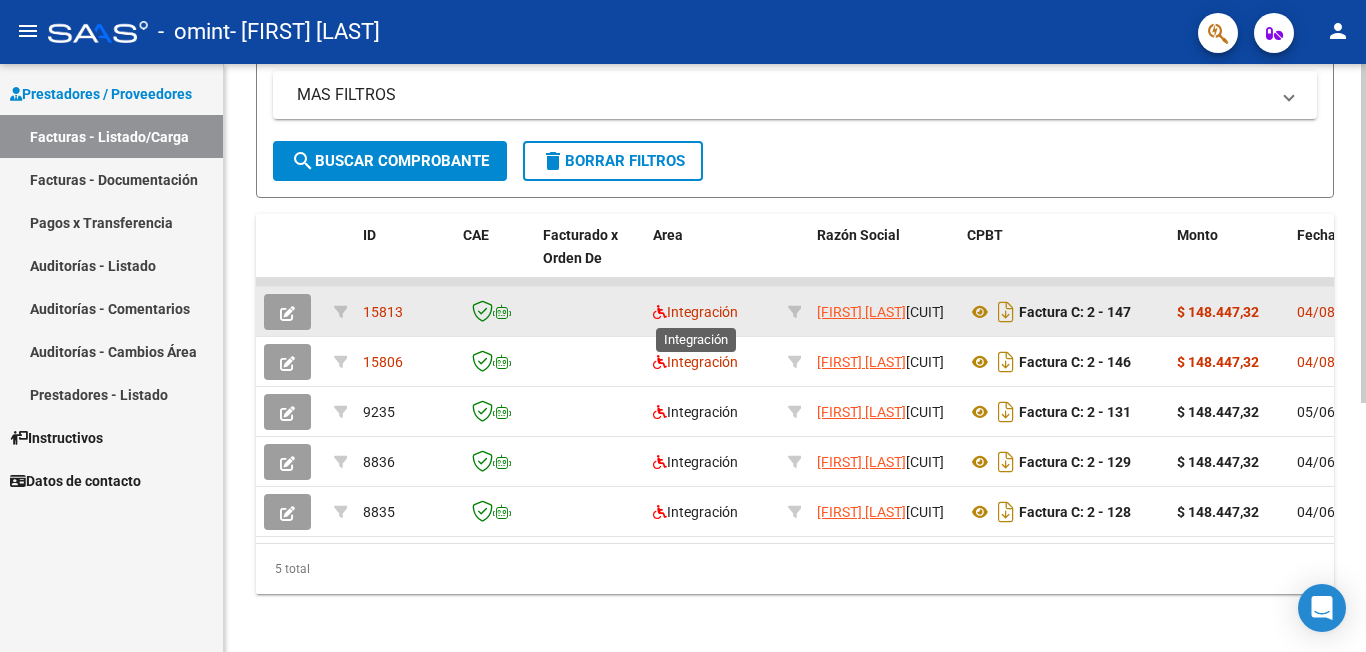 click on "Integración" 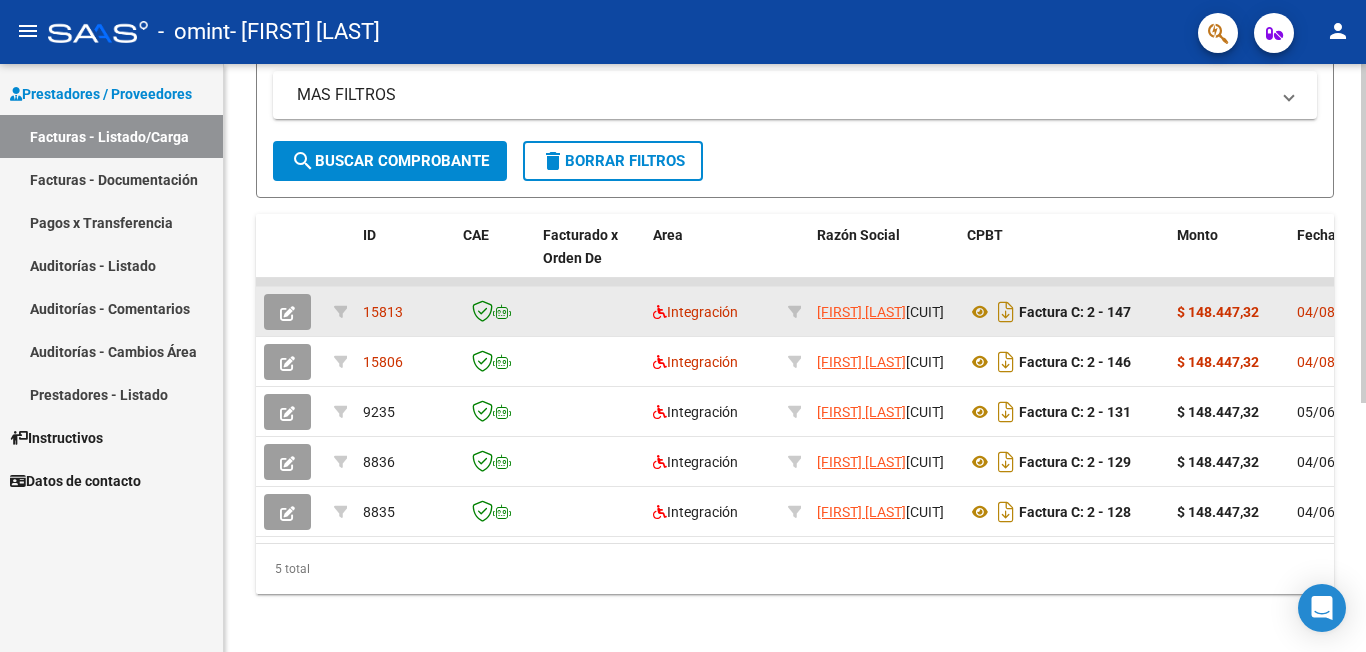 click 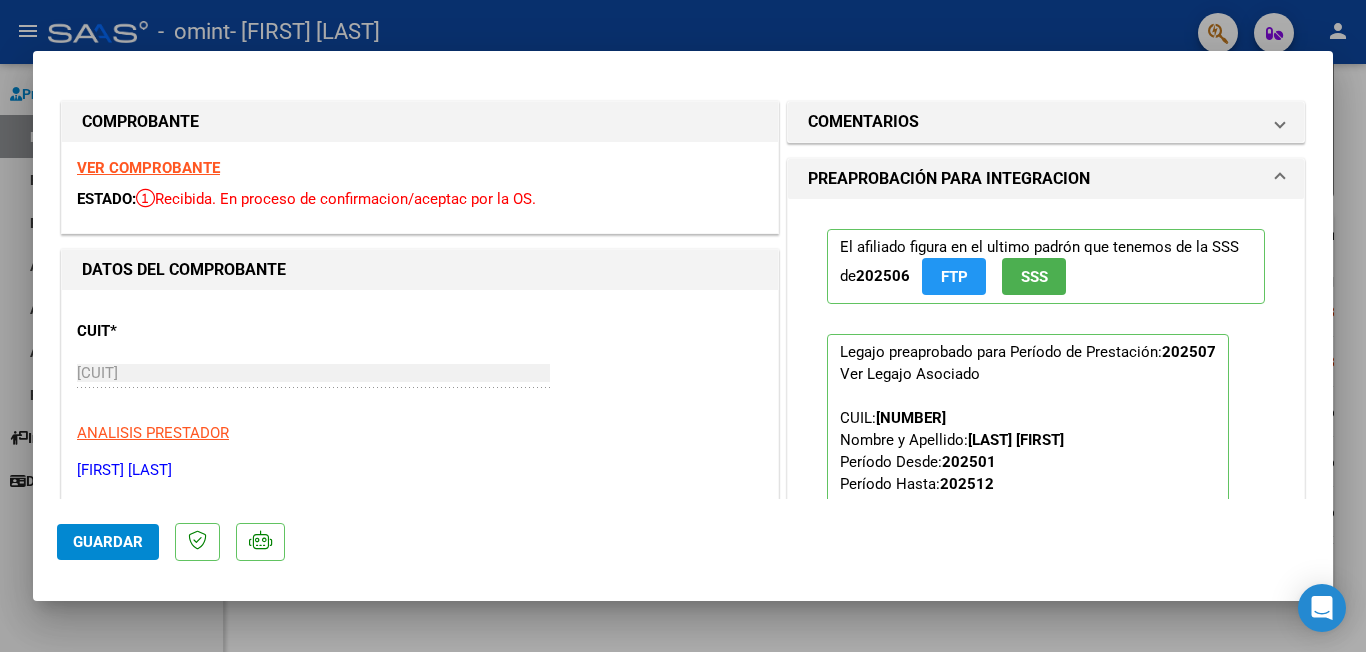click at bounding box center [683, 326] 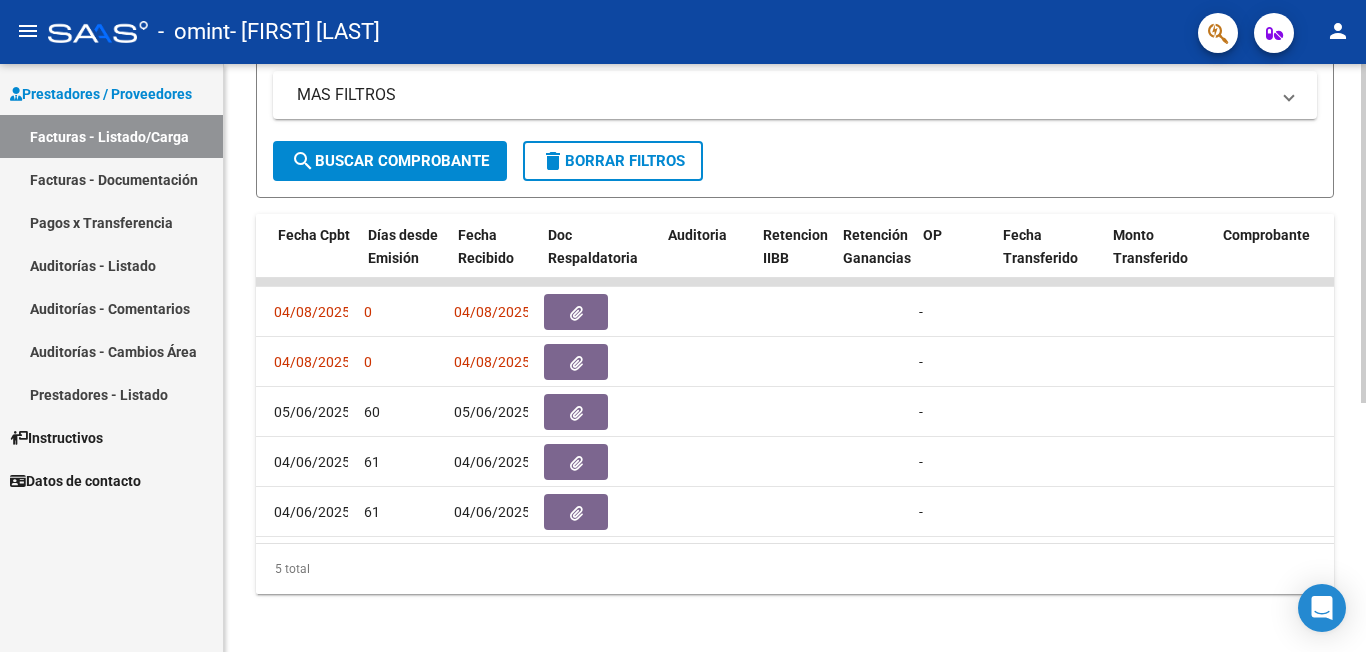 scroll, scrollTop: 0, scrollLeft: 1019, axis: horizontal 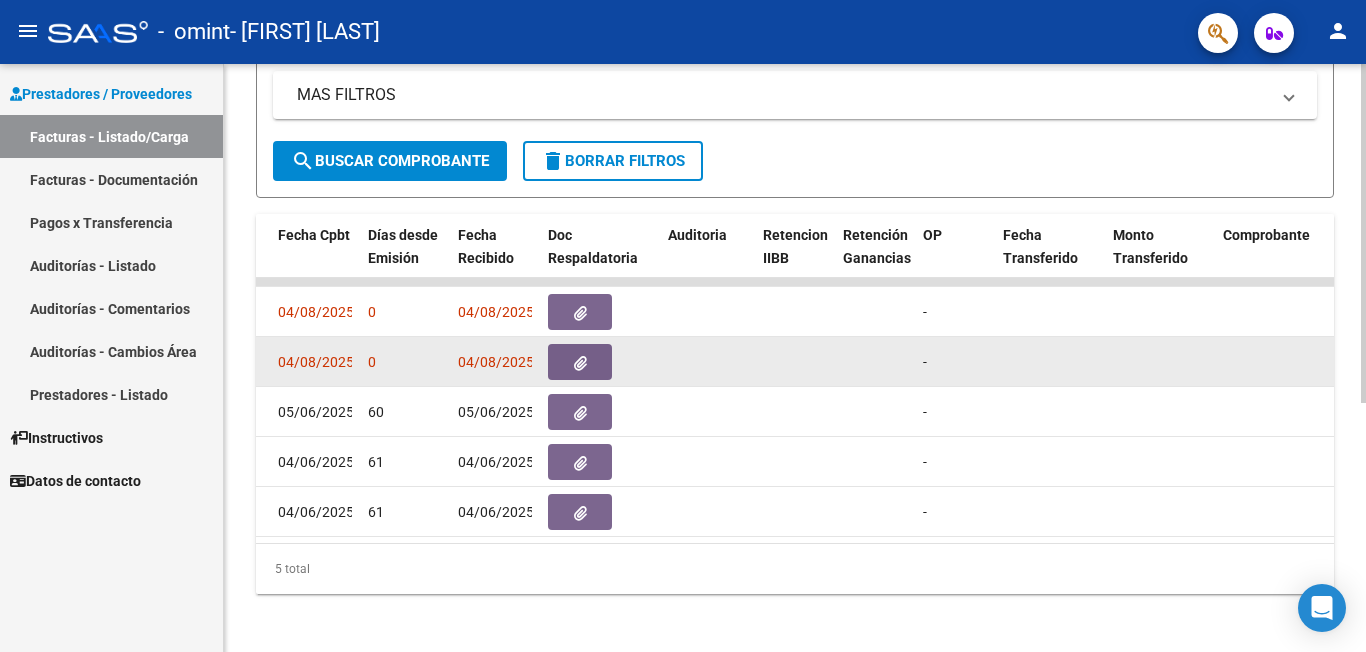 click 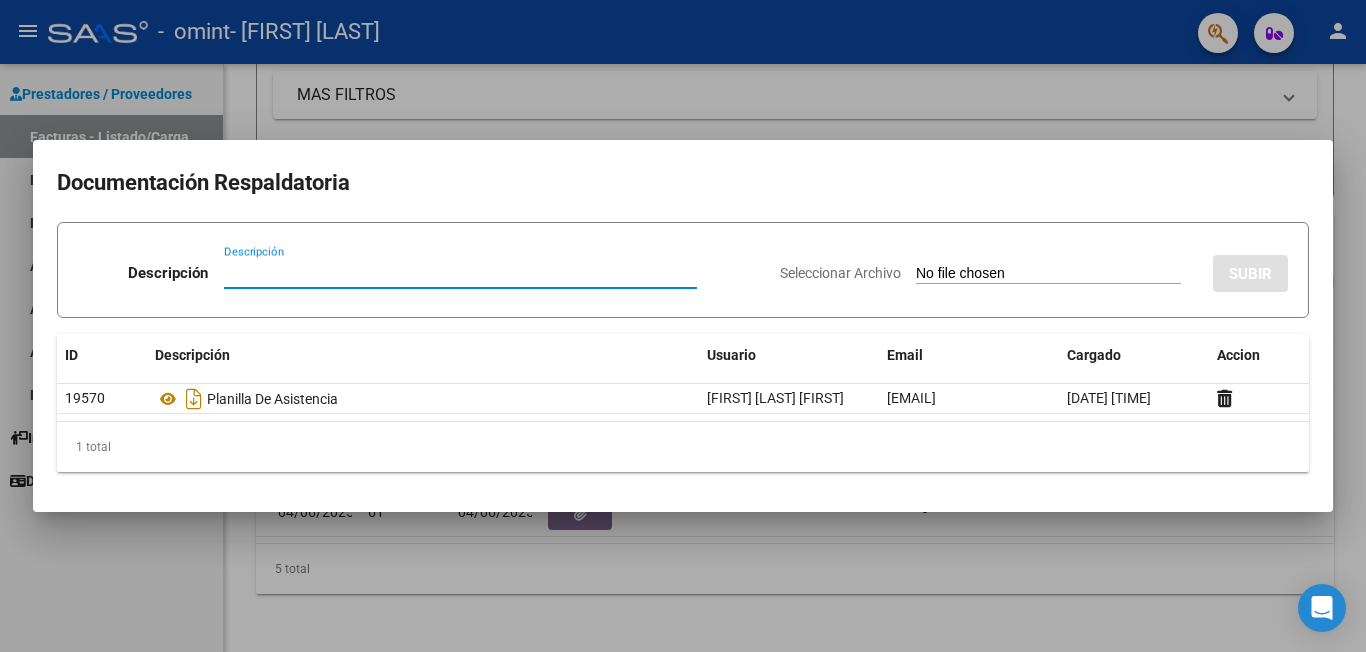 click at bounding box center [683, 326] 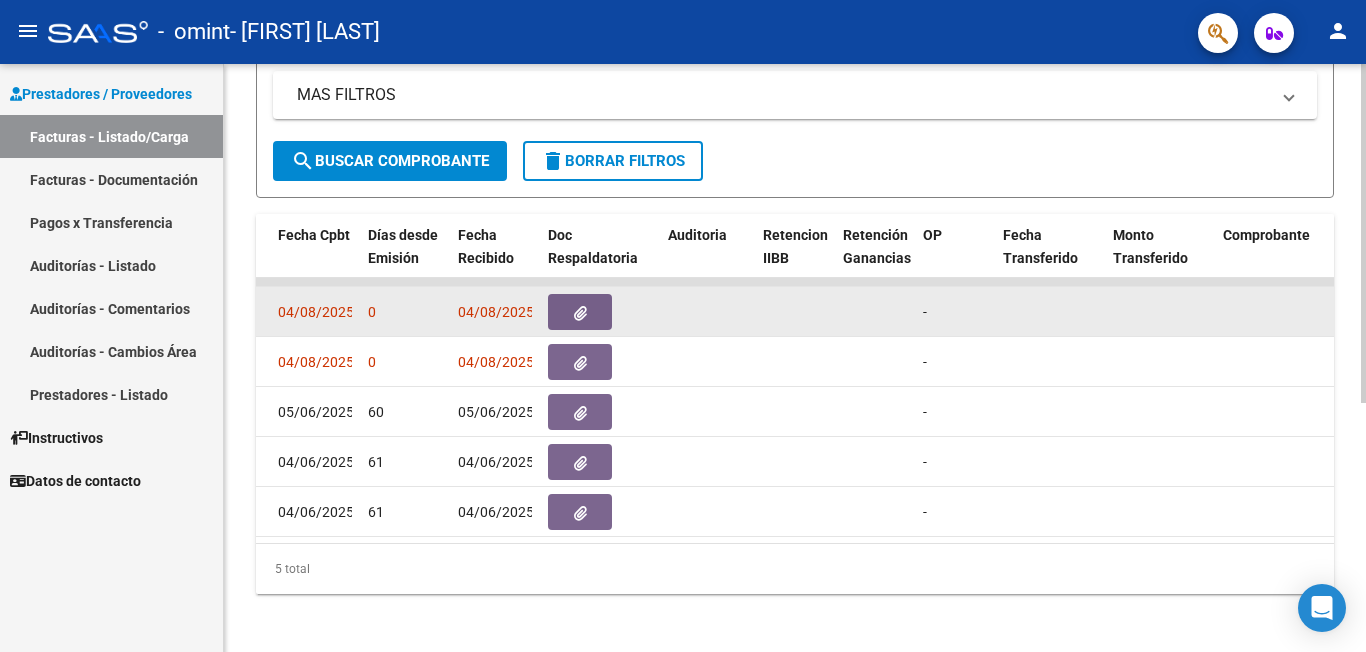 click 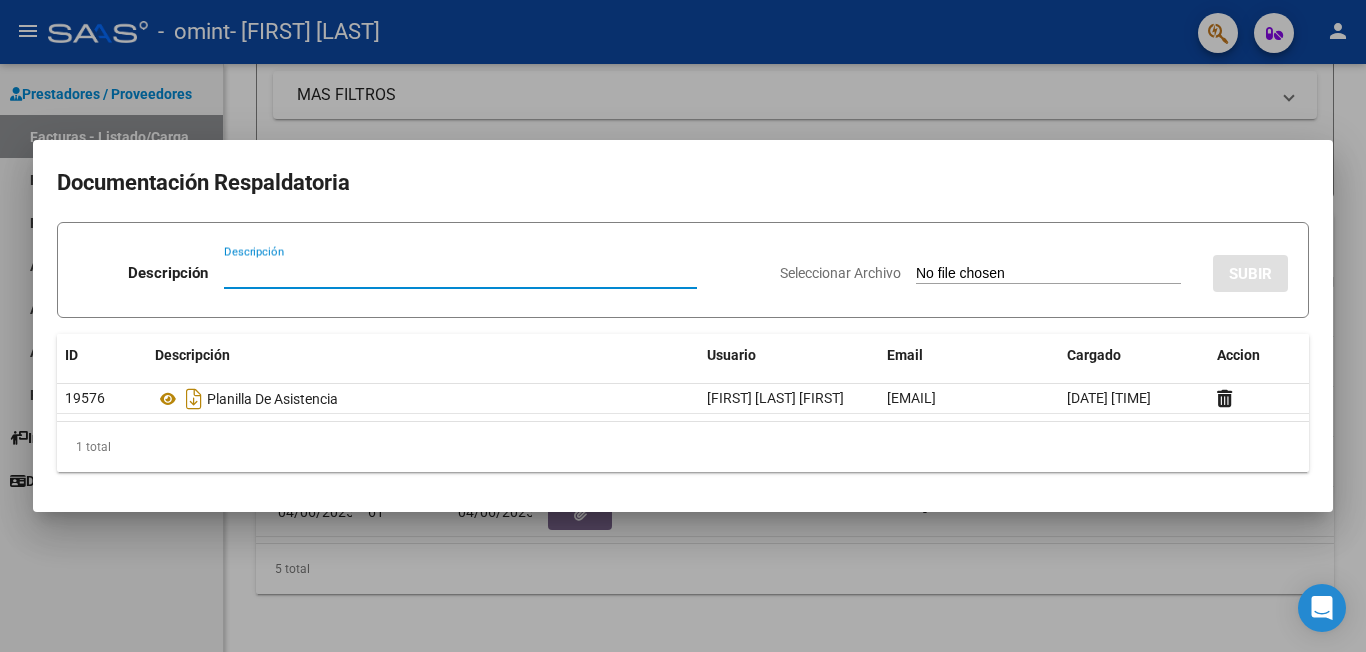 click at bounding box center [683, 326] 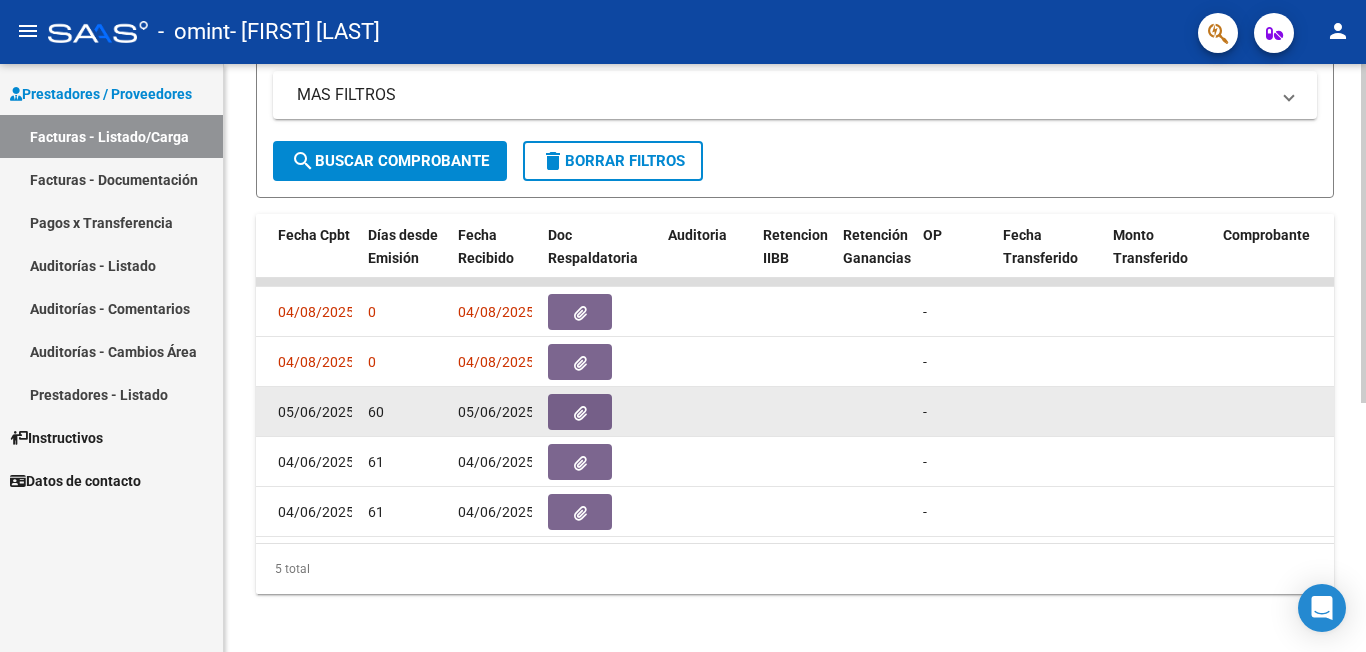 click 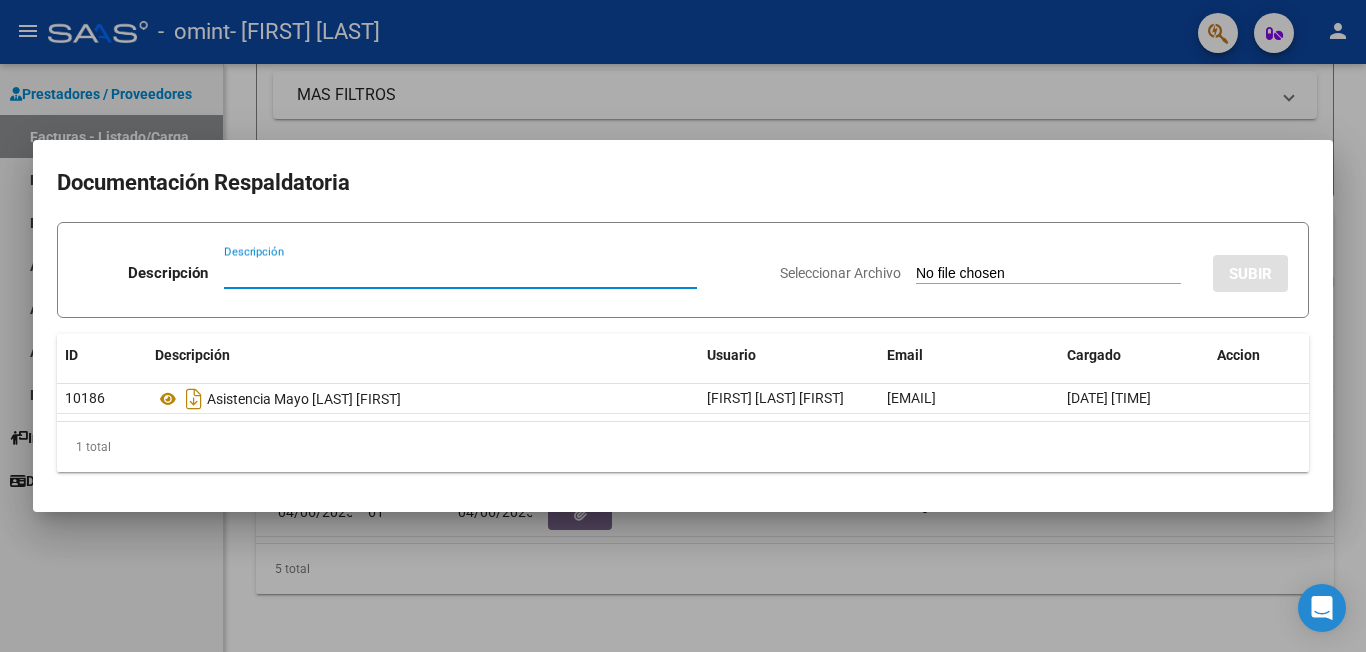 click at bounding box center (683, 326) 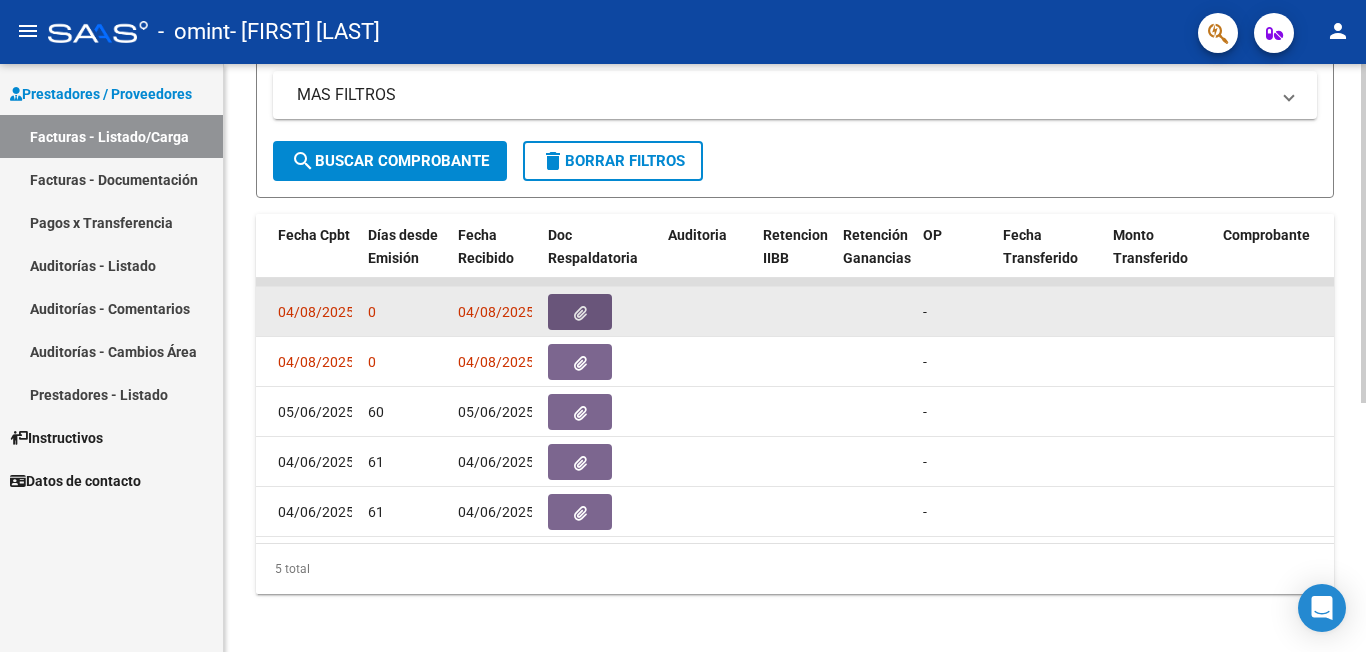 click 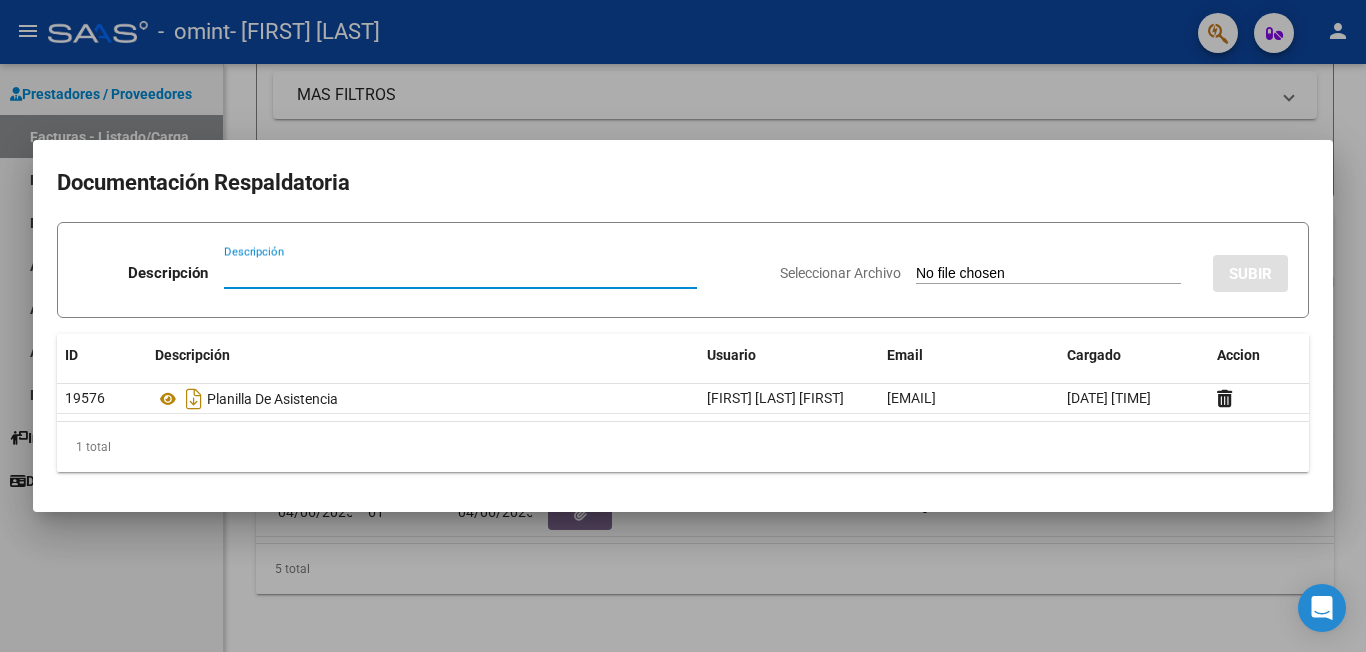 click at bounding box center (683, 326) 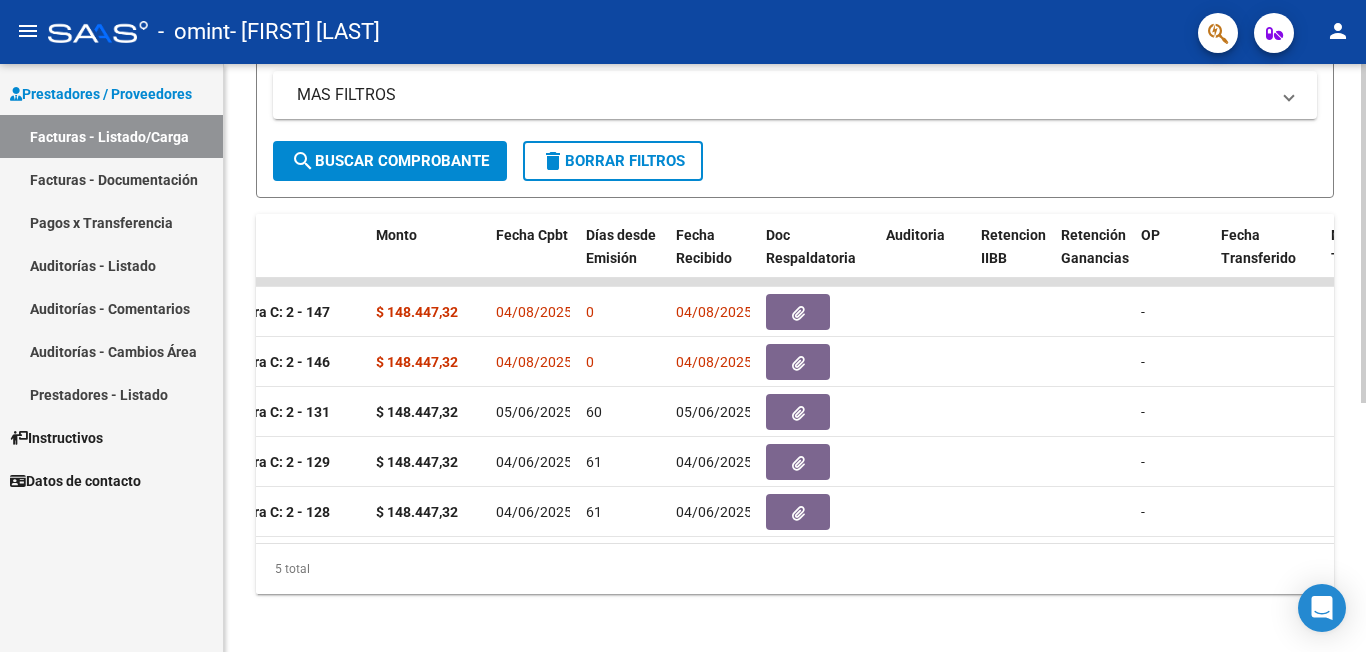 scroll, scrollTop: 0, scrollLeft: 0, axis: both 